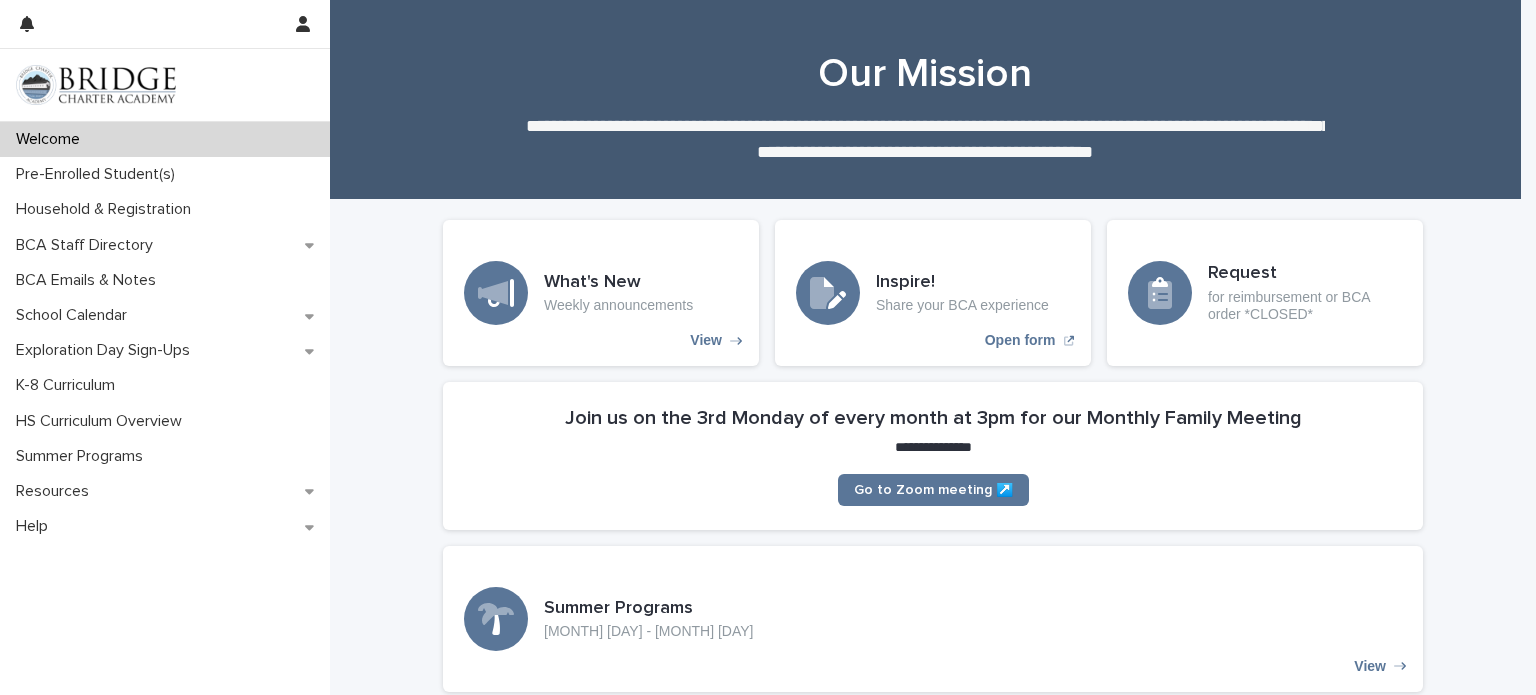 scroll, scrollTop: 0, scrollLeft: 0, axis: both 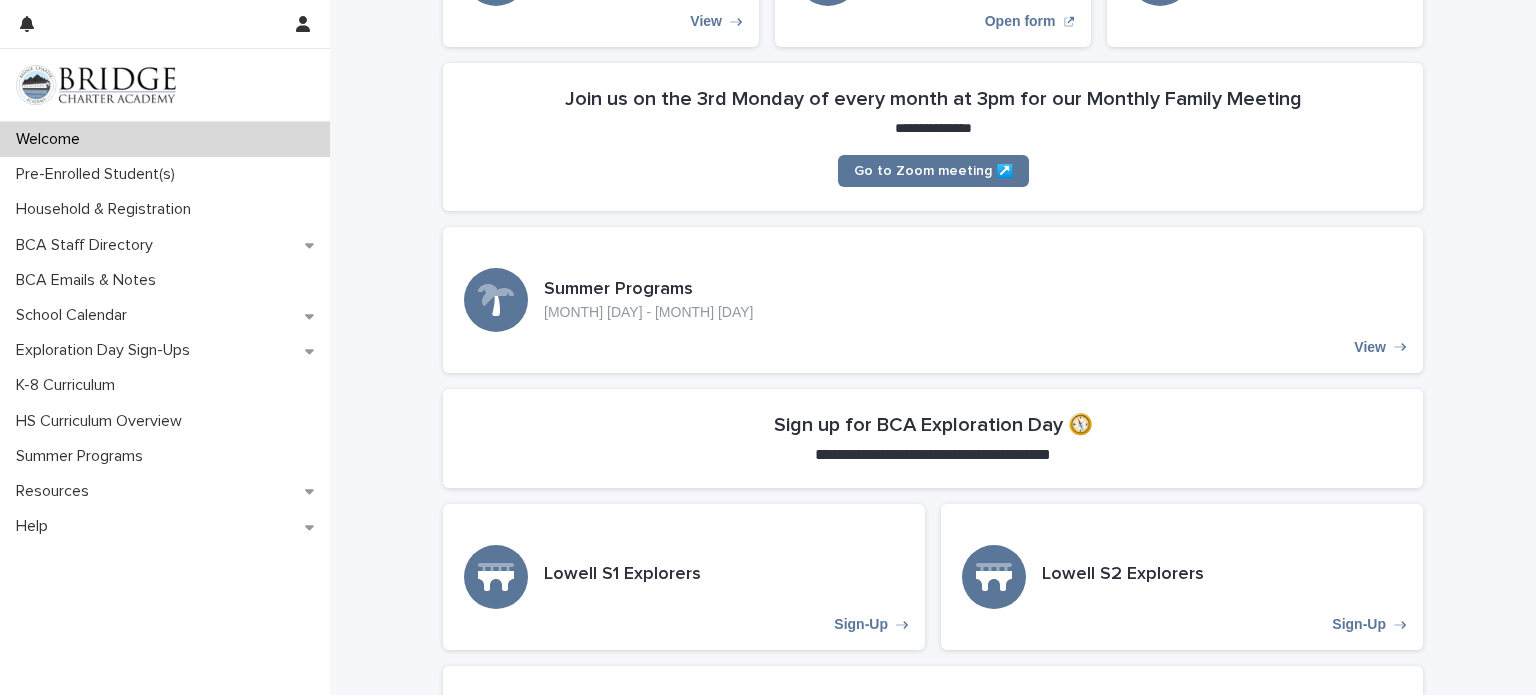 click on "Sign up for BCA Exploration Day 🧭" at bounding box center (933, 425) 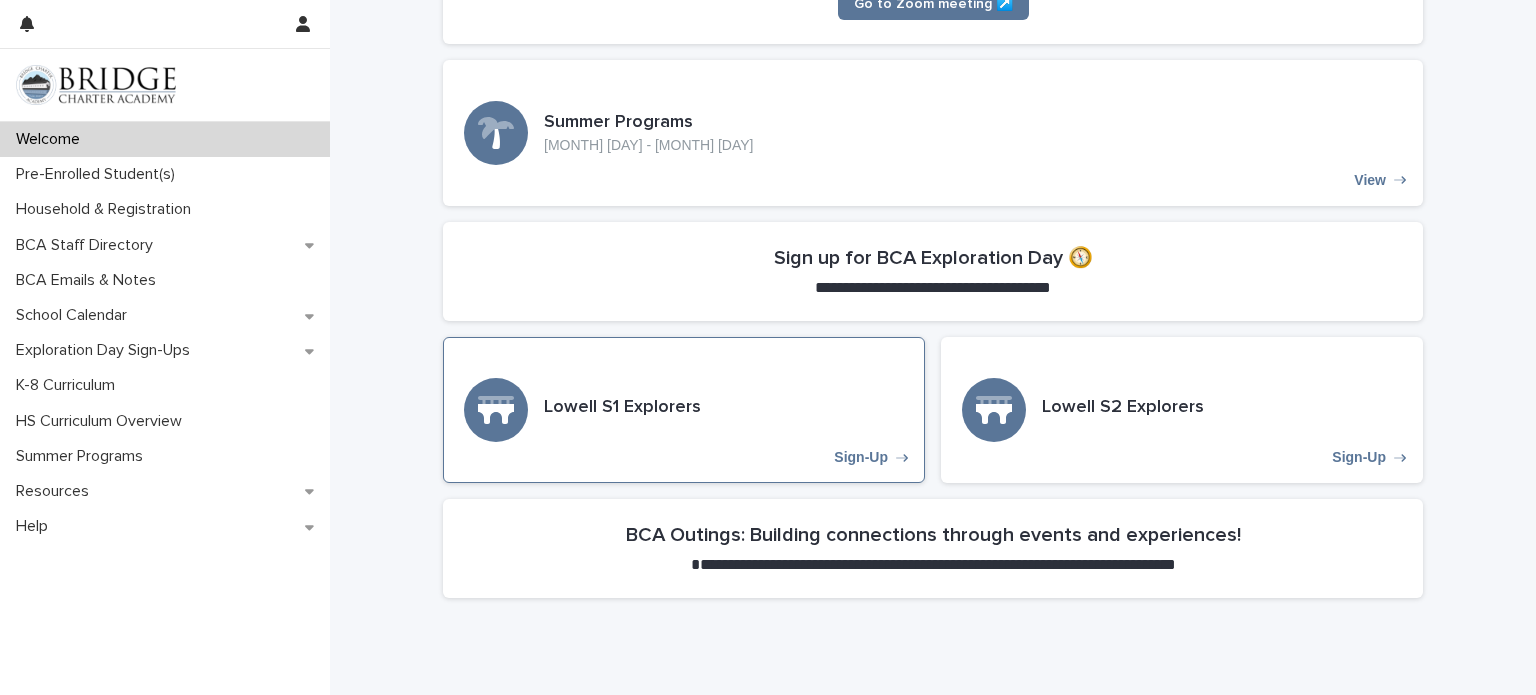 scroll, scrollTop: 487, scrollLeft: 0, axis: vertical 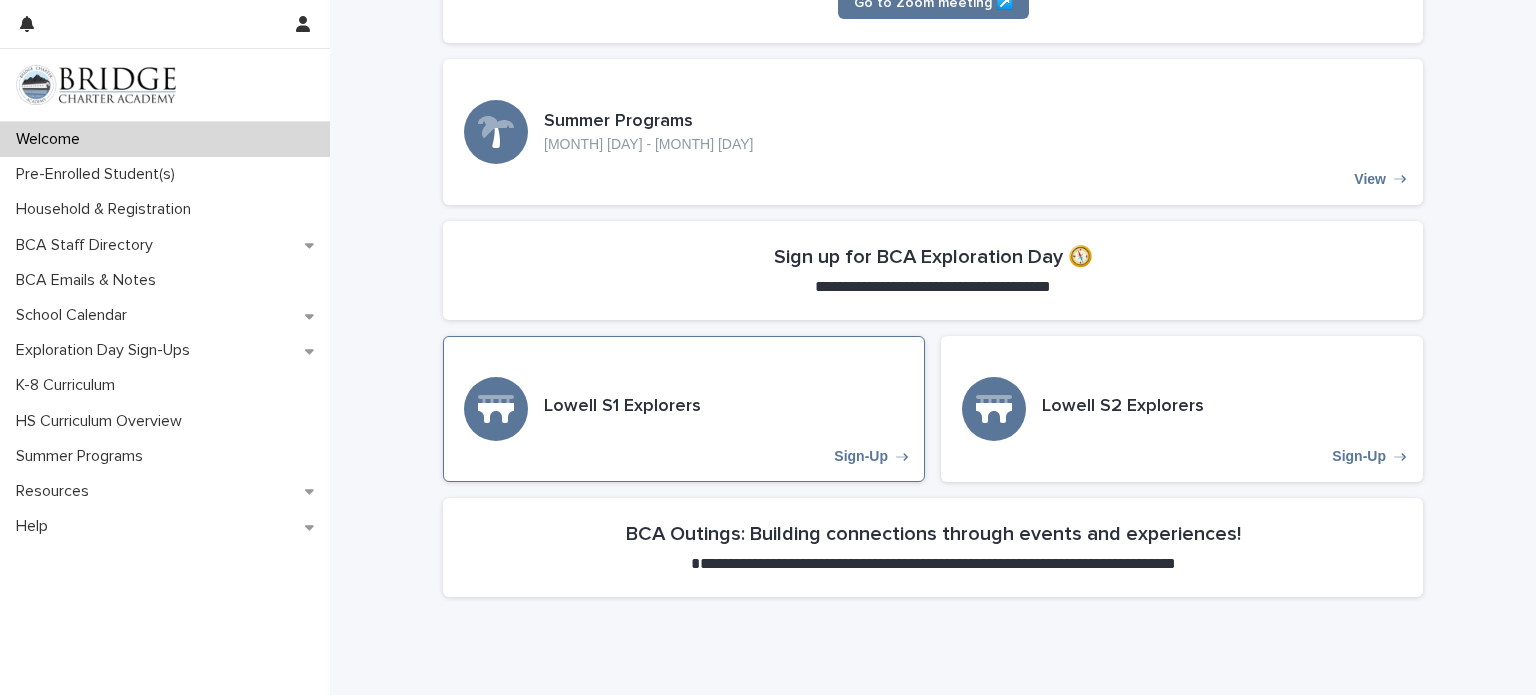 click on "Lowell S1 Explorers Sign-Up" at bounding box center (684, 409) 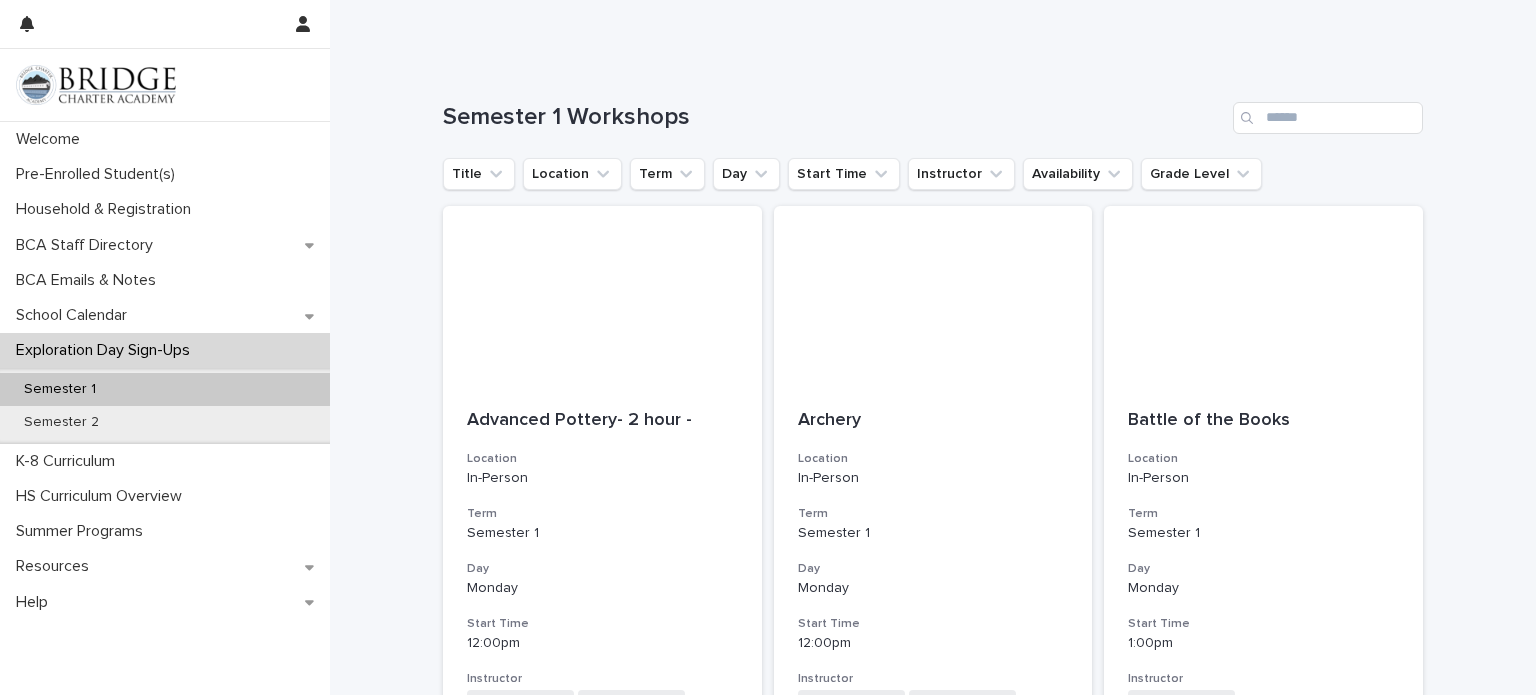 scroll, scrollTop: 95, scrollLeft: 0, axis: vertical 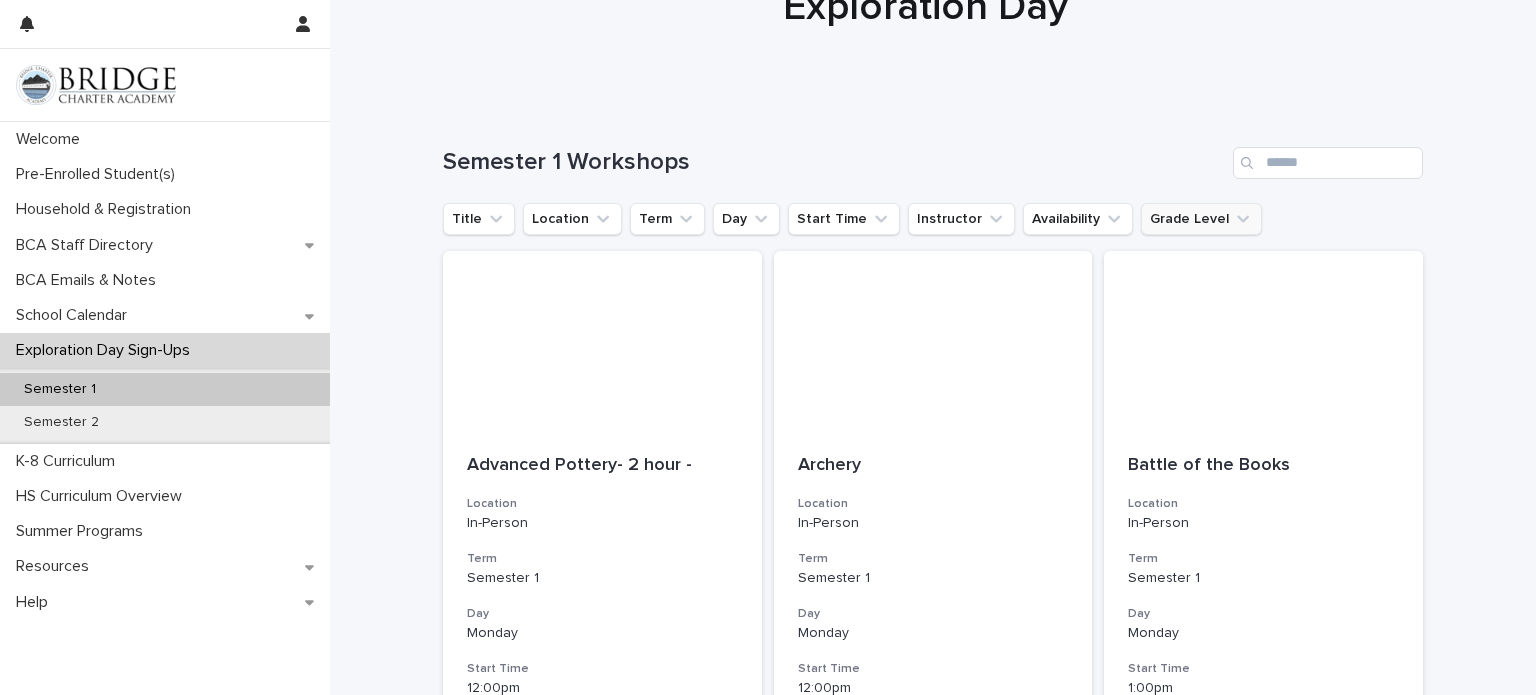 click on "Grade Level" at bounding box center [1201, 219] 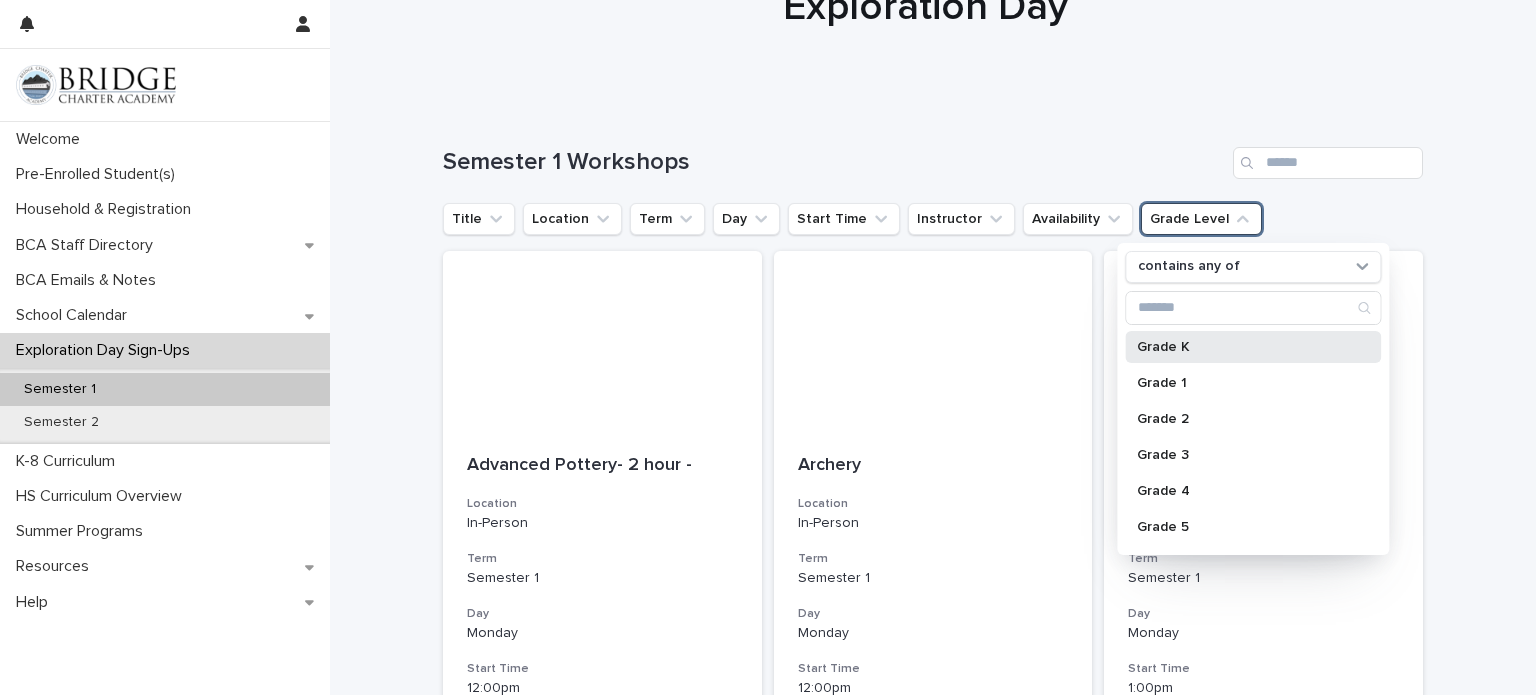 click on "Grade K" at bounding box center [1253, 347] 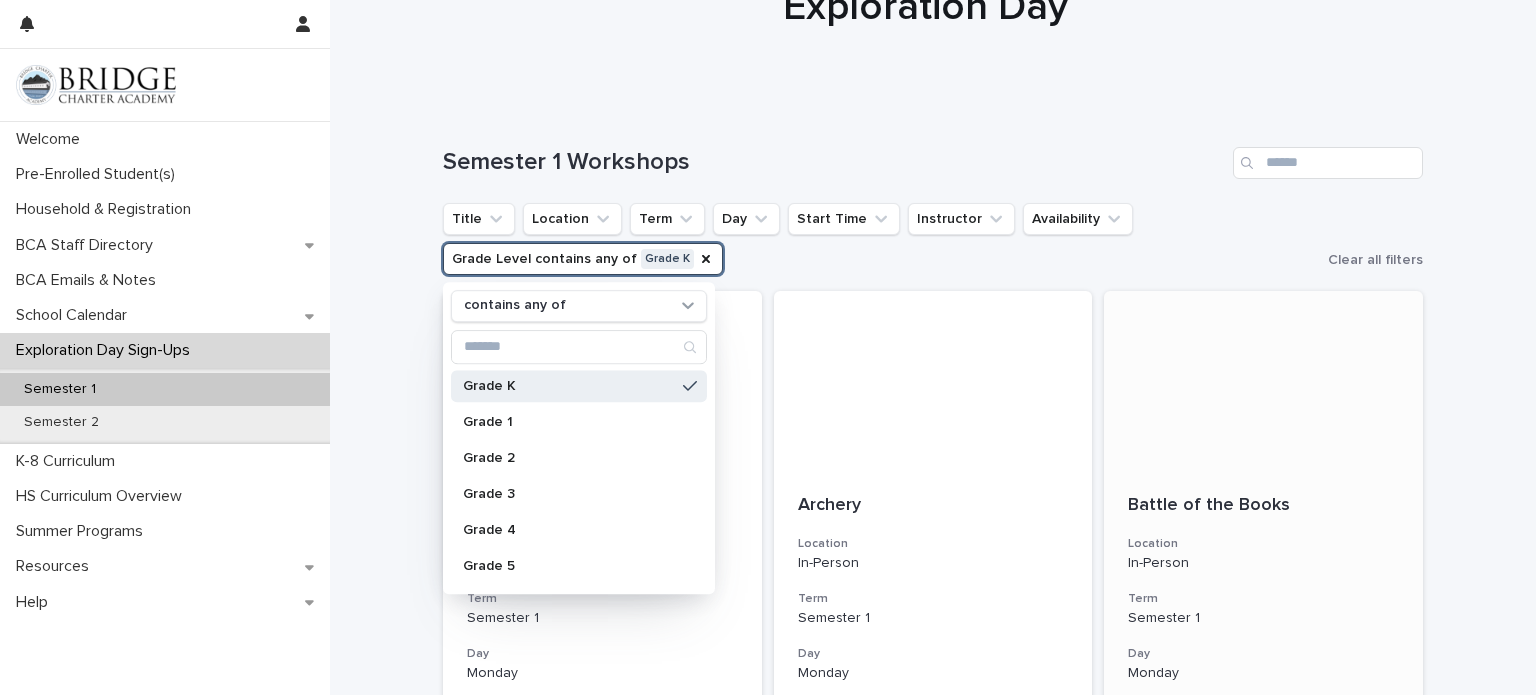 click at bounding box center (1263, 381) 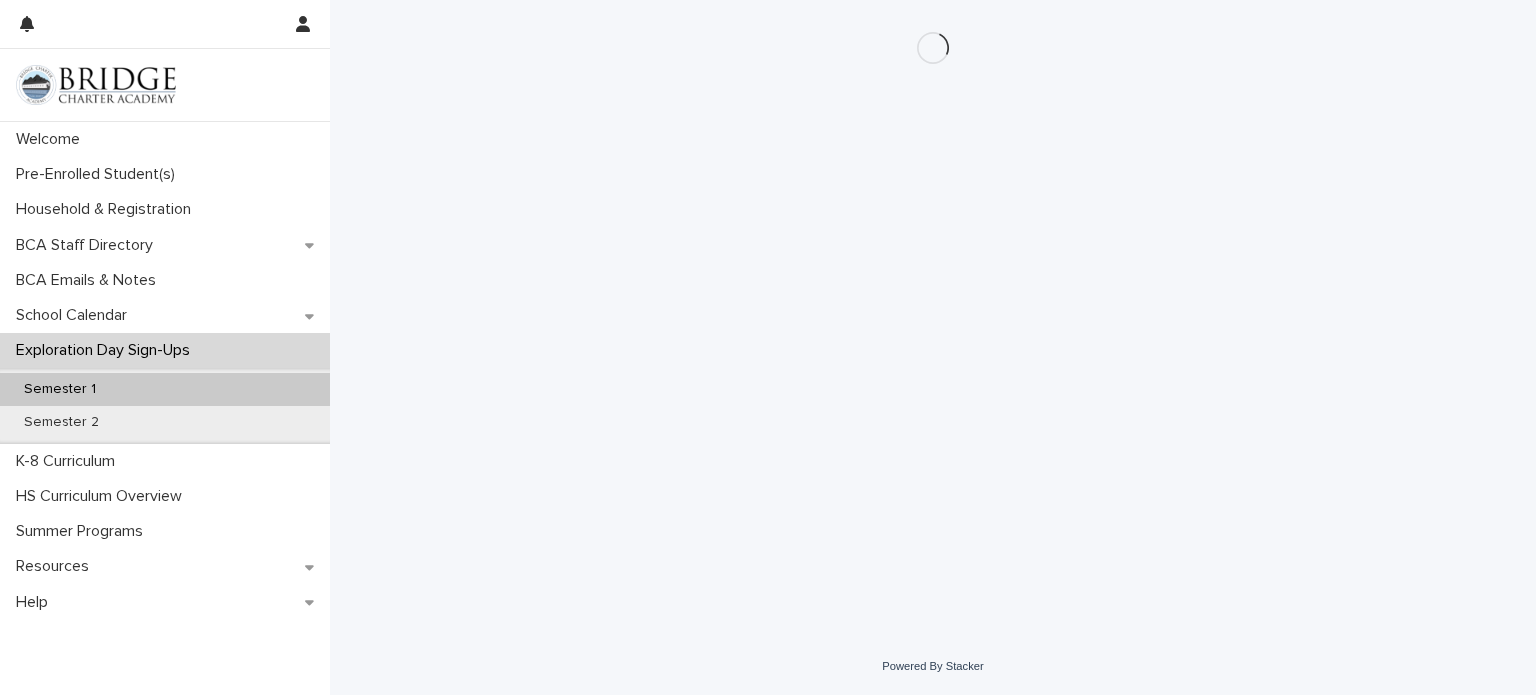 scroll, scrollTop: 0, scrollLeft: 0, axis: both 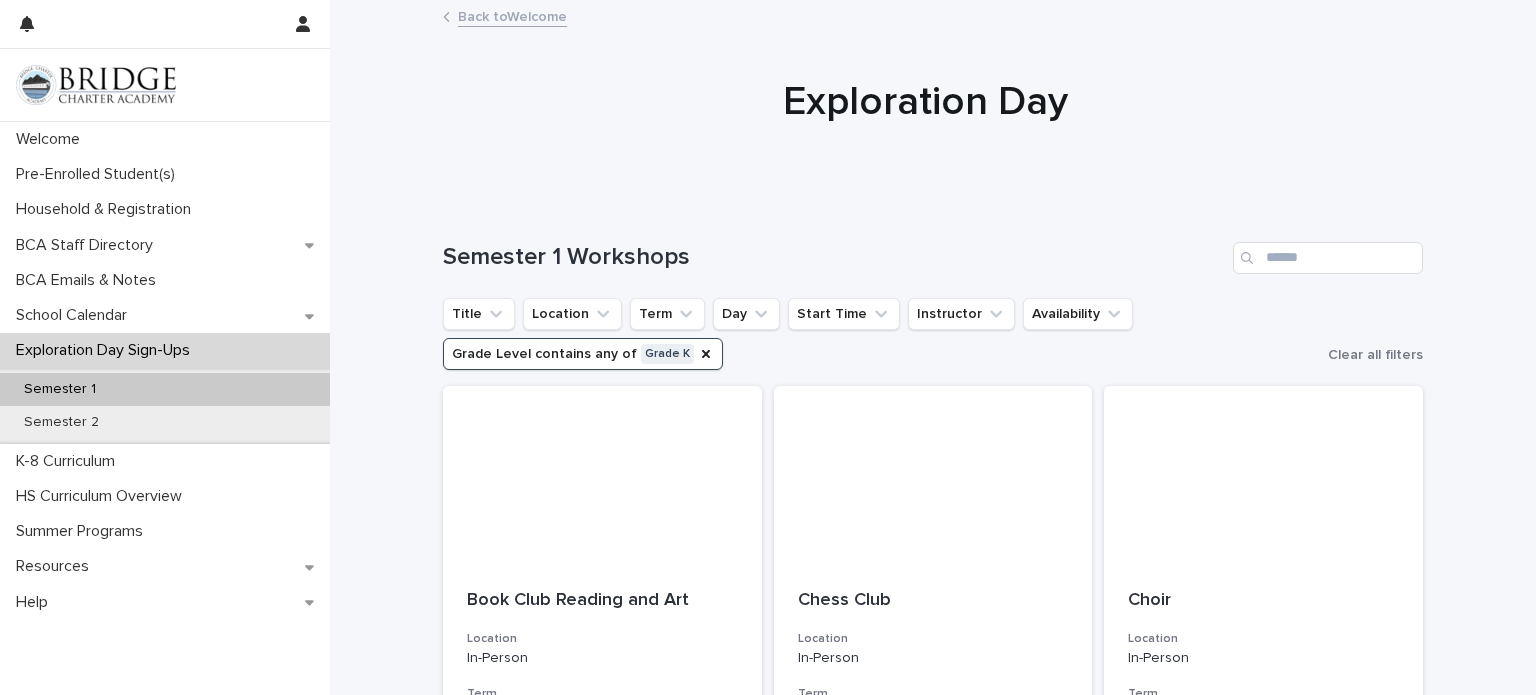 click on "Grade Level contains any of Grade K" at bounding box center [583, 354] 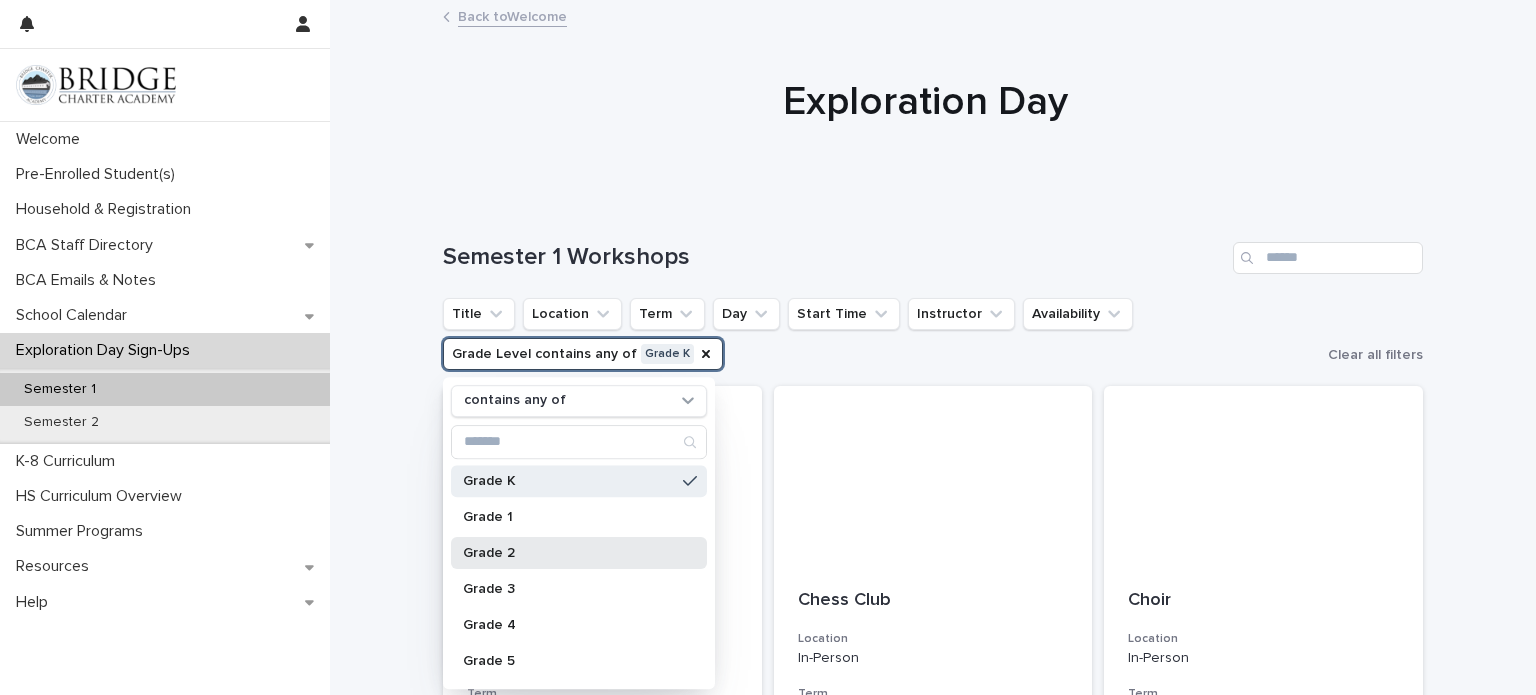 click on "Grade 2" at bounding box center (579, 553) 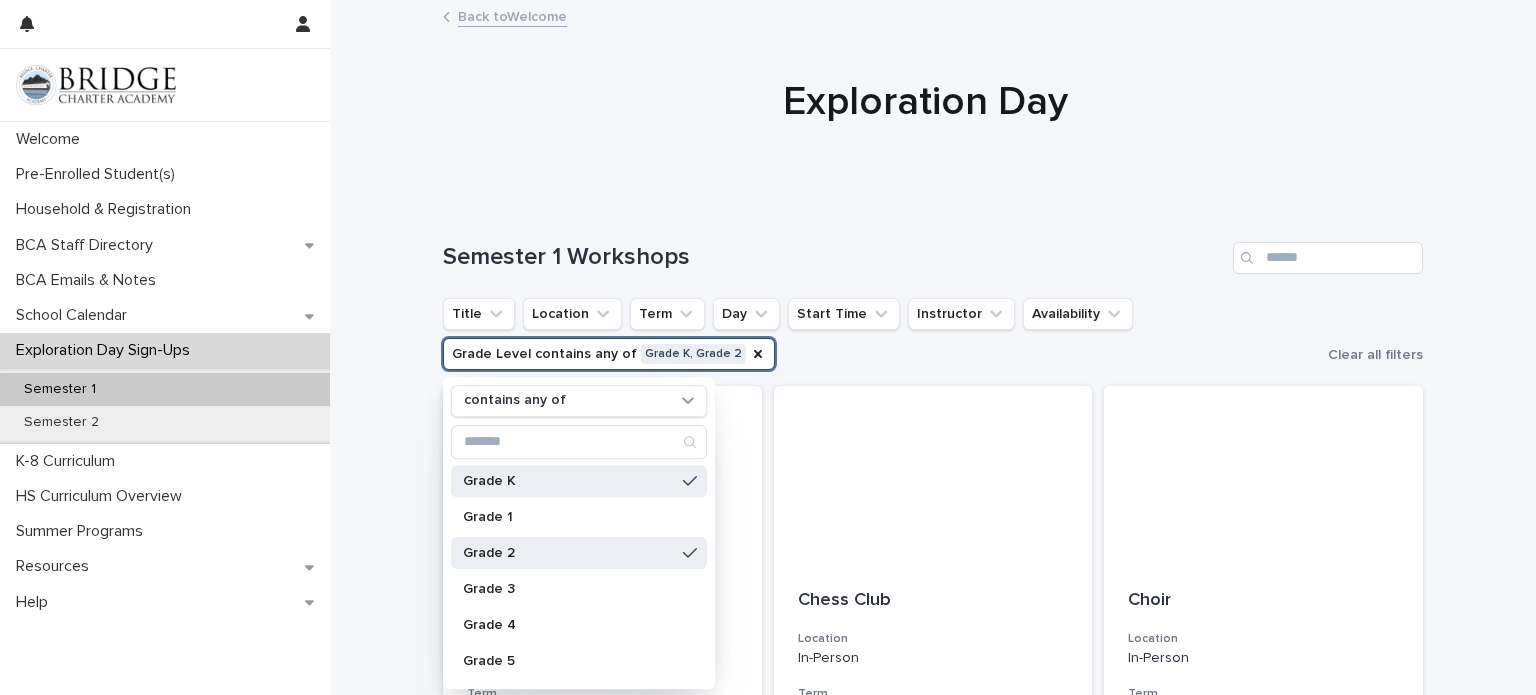 click at bounding box center (925, 101) 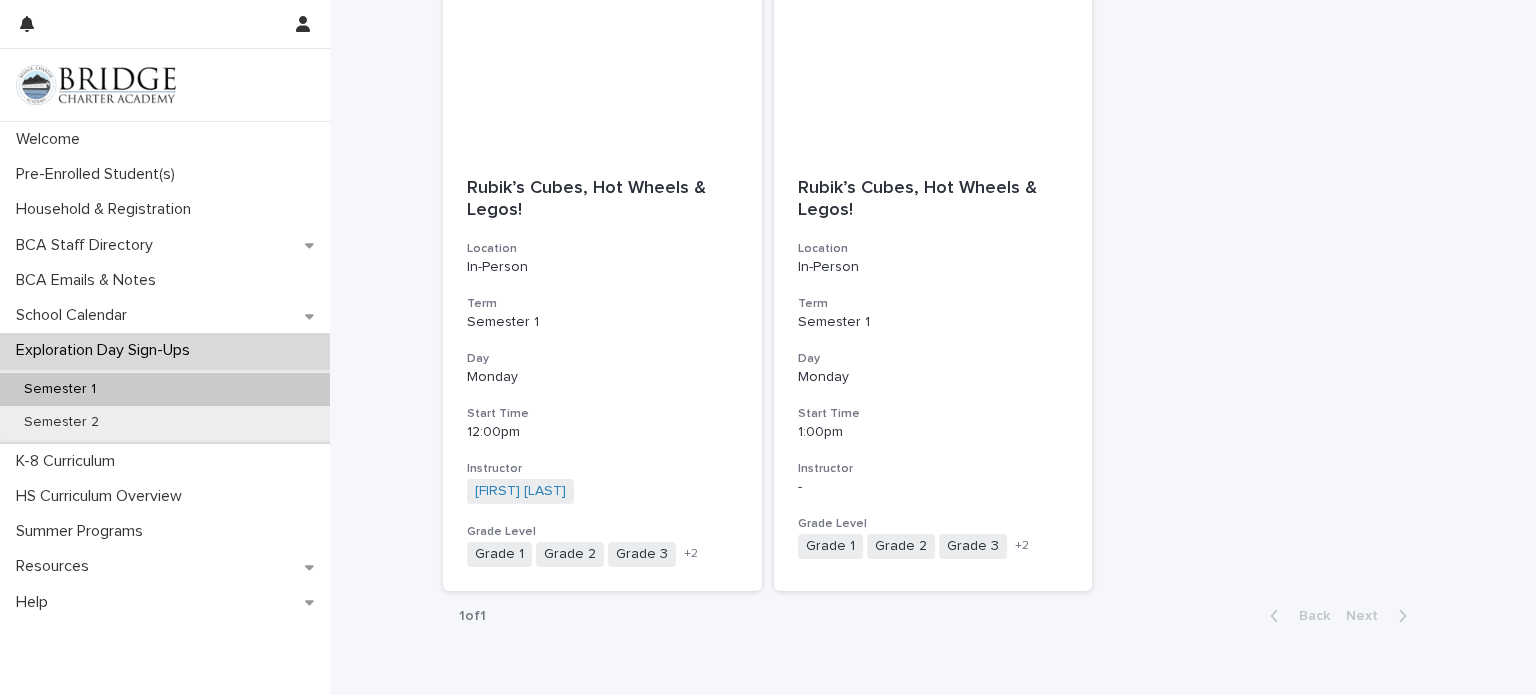 scroll, scrollTop: 1642, scrollLeft: 0, axis: vertical 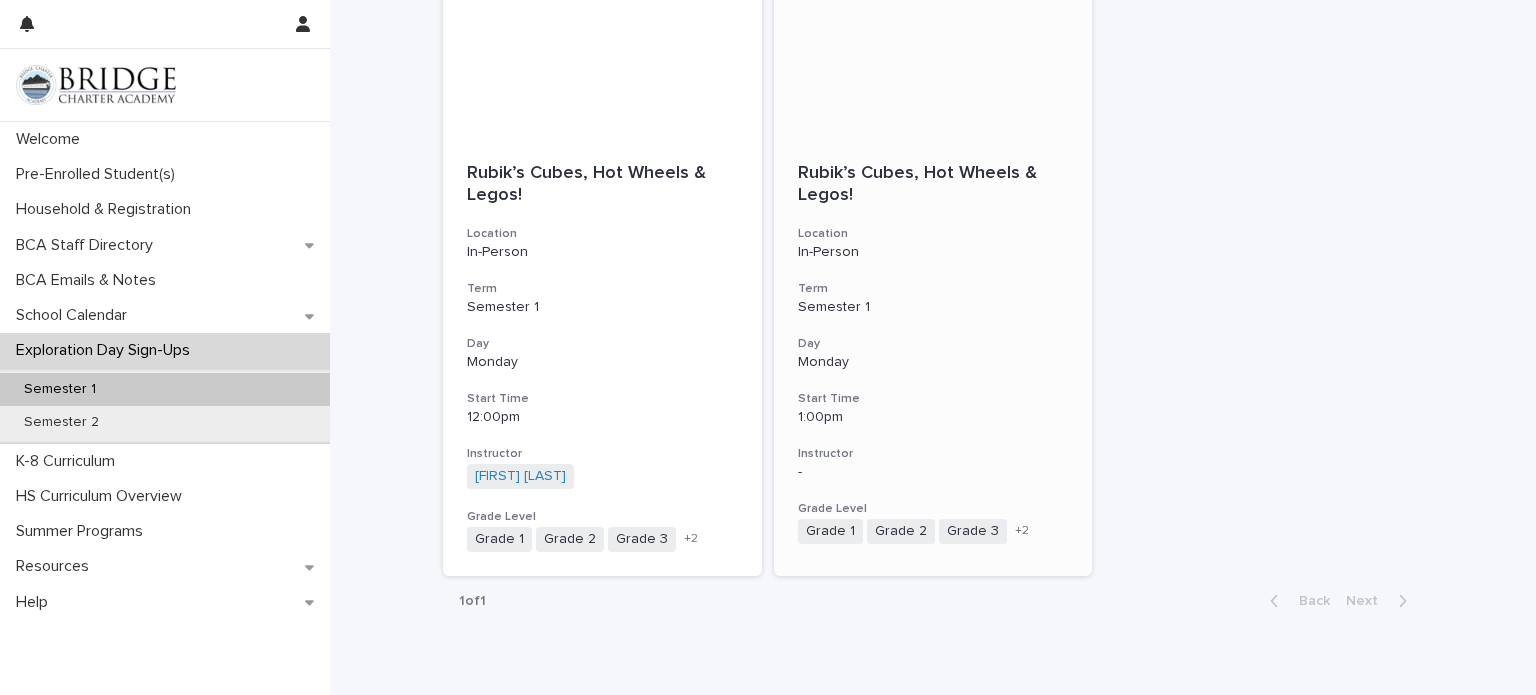 click on "+ 2" at bounding box center (1022, 531) 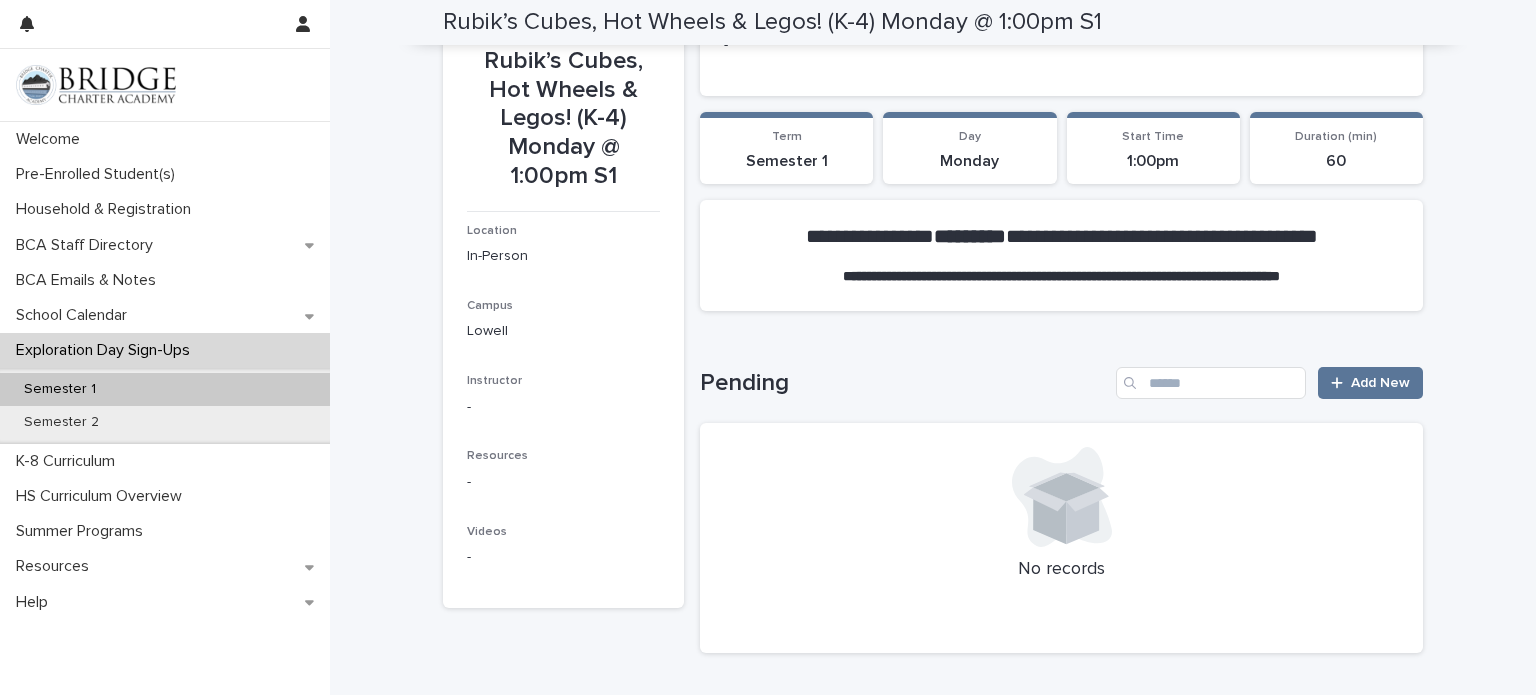 scroll, scrollTop: 179, scrollLeft: 0, axis: vertical 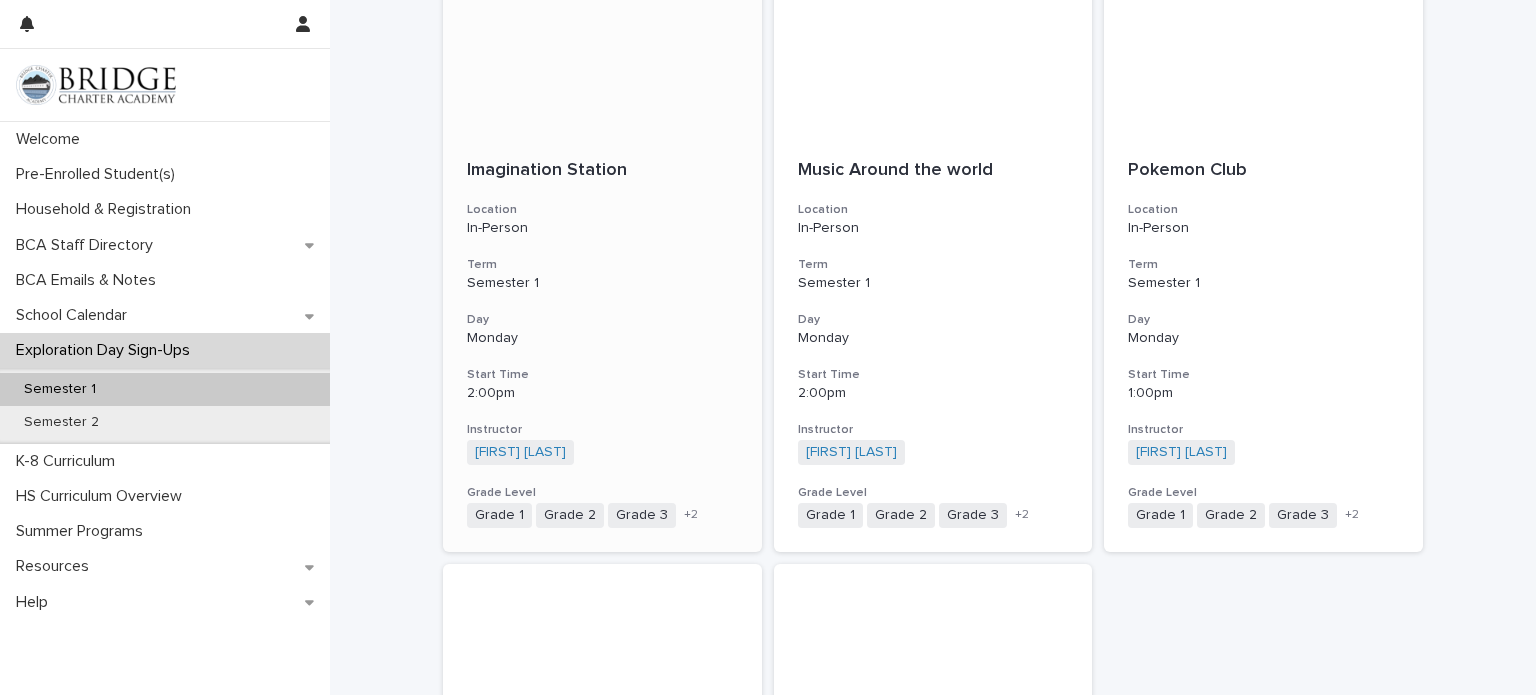 click on "Monday" at bounding box center (602, 336) 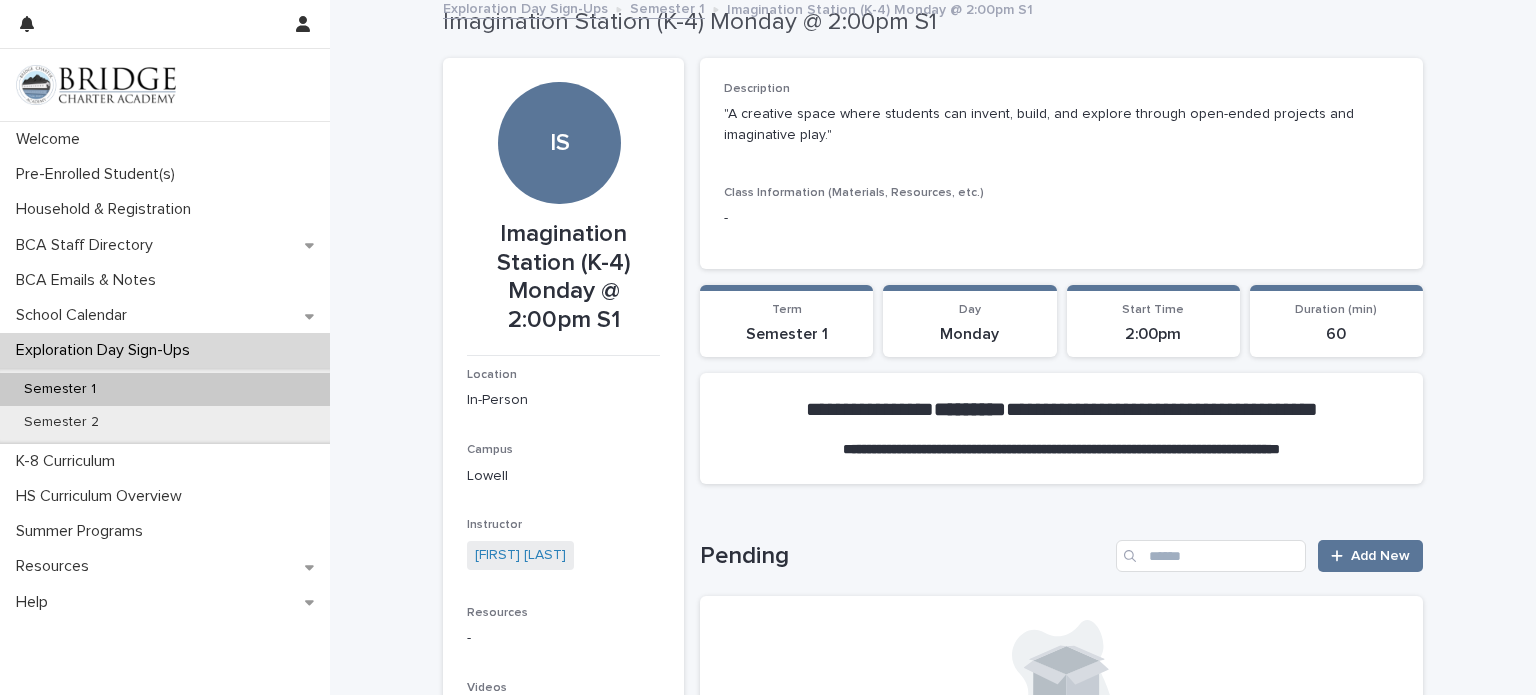 scroll, scrollTop: 0, scrollLeft: 0, axis: both 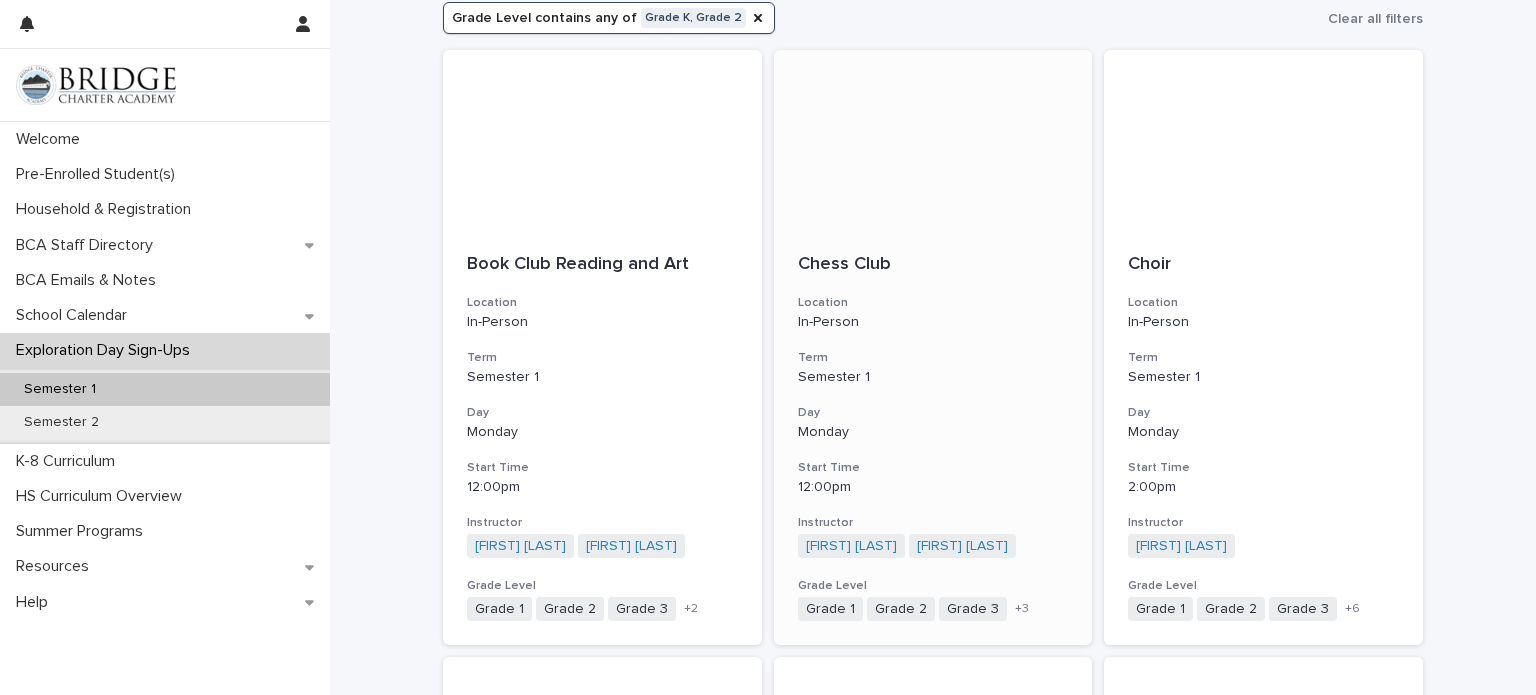 click on "Chess Club Location In-Person Term Semester 1 Day Monday Start Time 12:00pm Instructor [FIRST] [LAST] [FIRST] [LAST] + 0 Grade Level Grade 1 Grade 2 Grade 3 Grade 4 Grade 5 Grade K + 3" at bounding box center (933, 438) 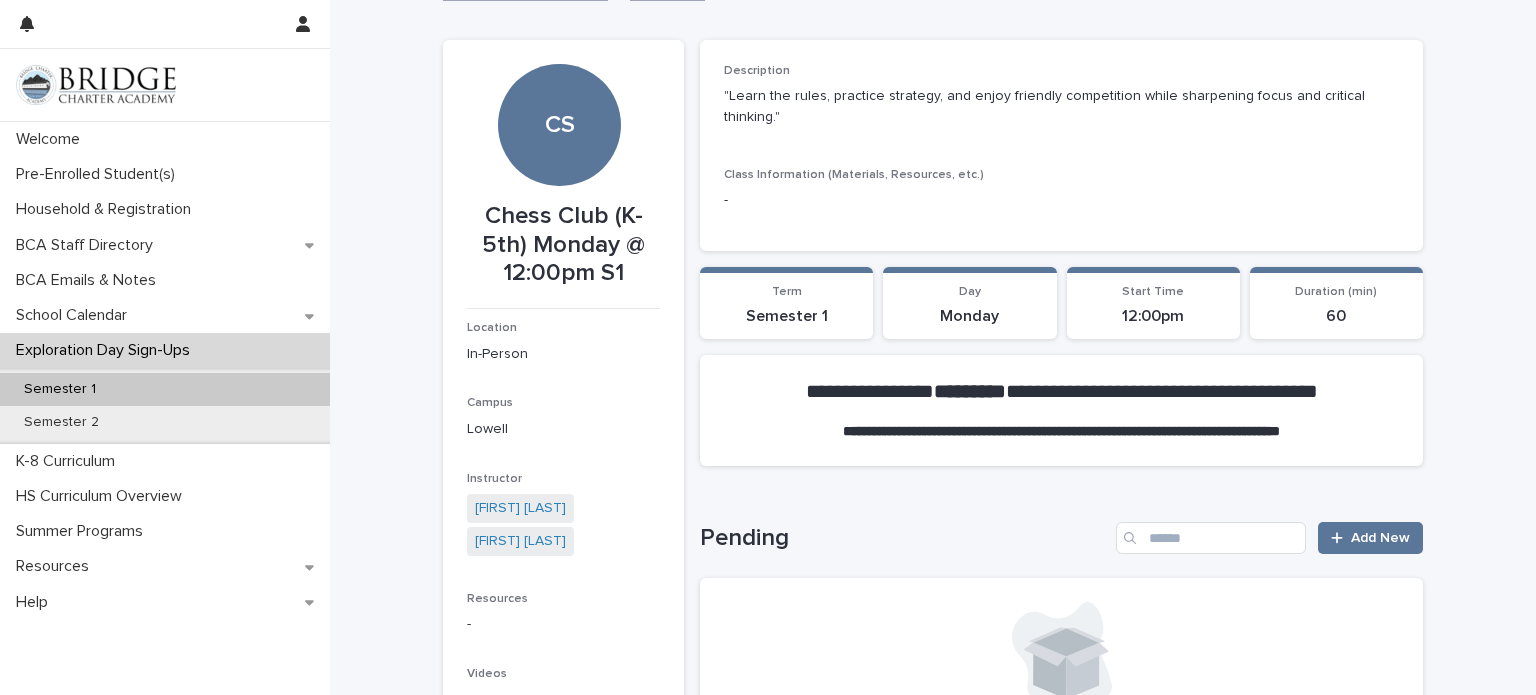 scroll, scrollTop: 24, scrollLeft: 0, axis: vertical 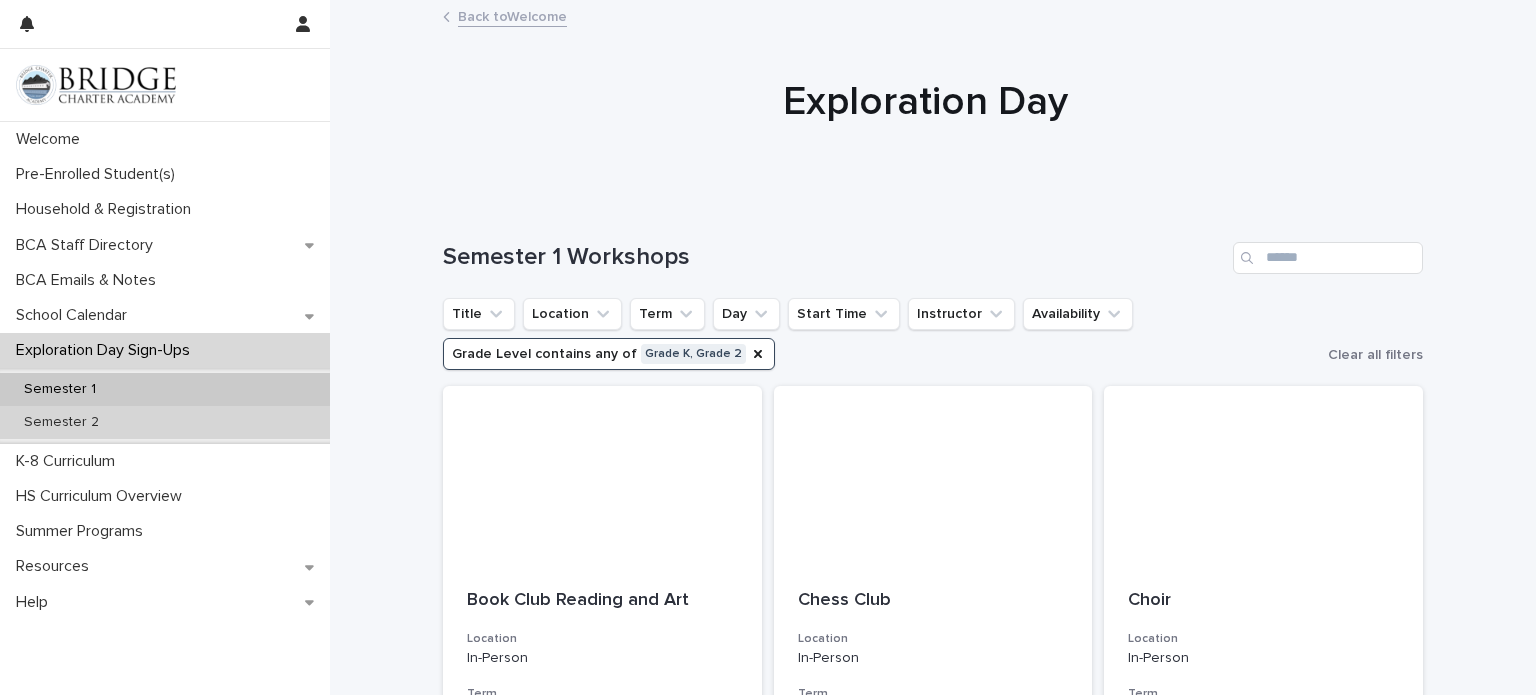 click on "Semester 2" at bounding box center [165, 422] 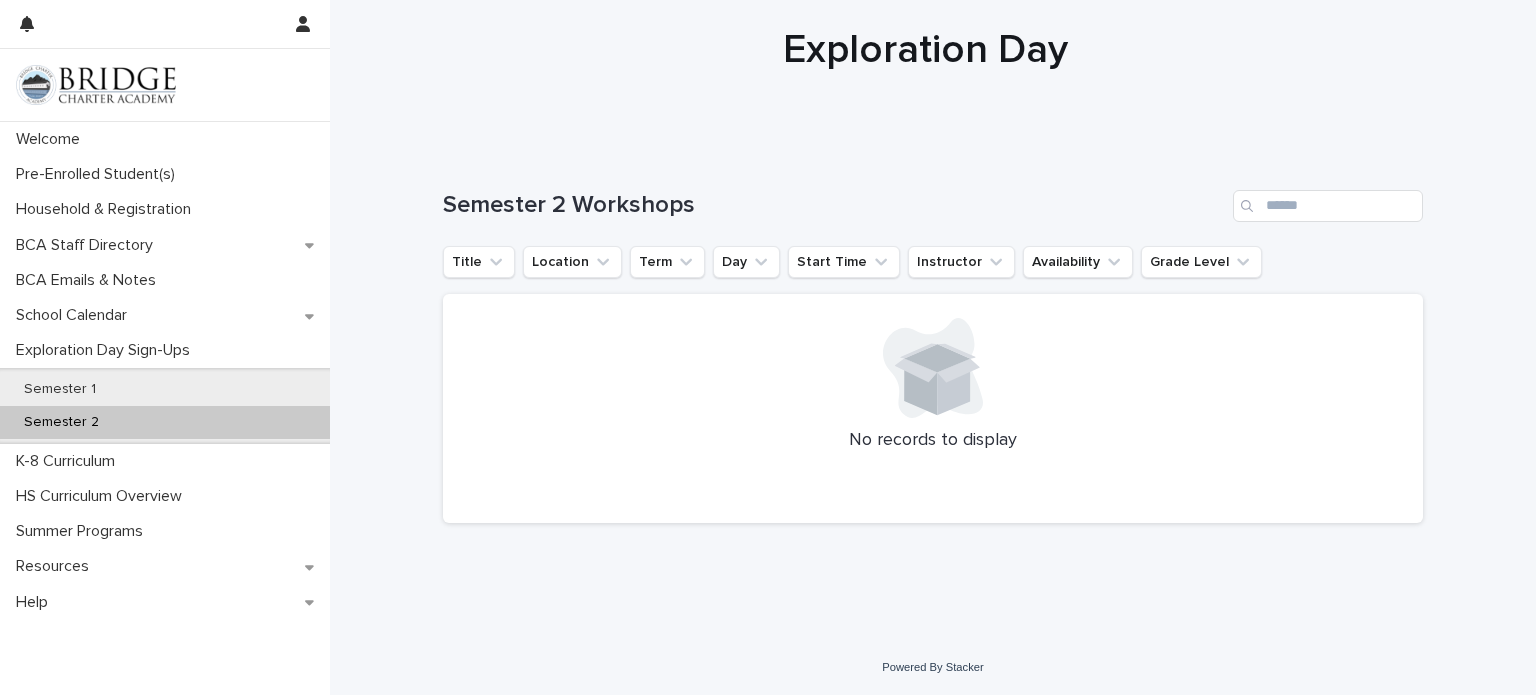 scroll, scrollTop: 0, scrollLeft: 0, axis: both 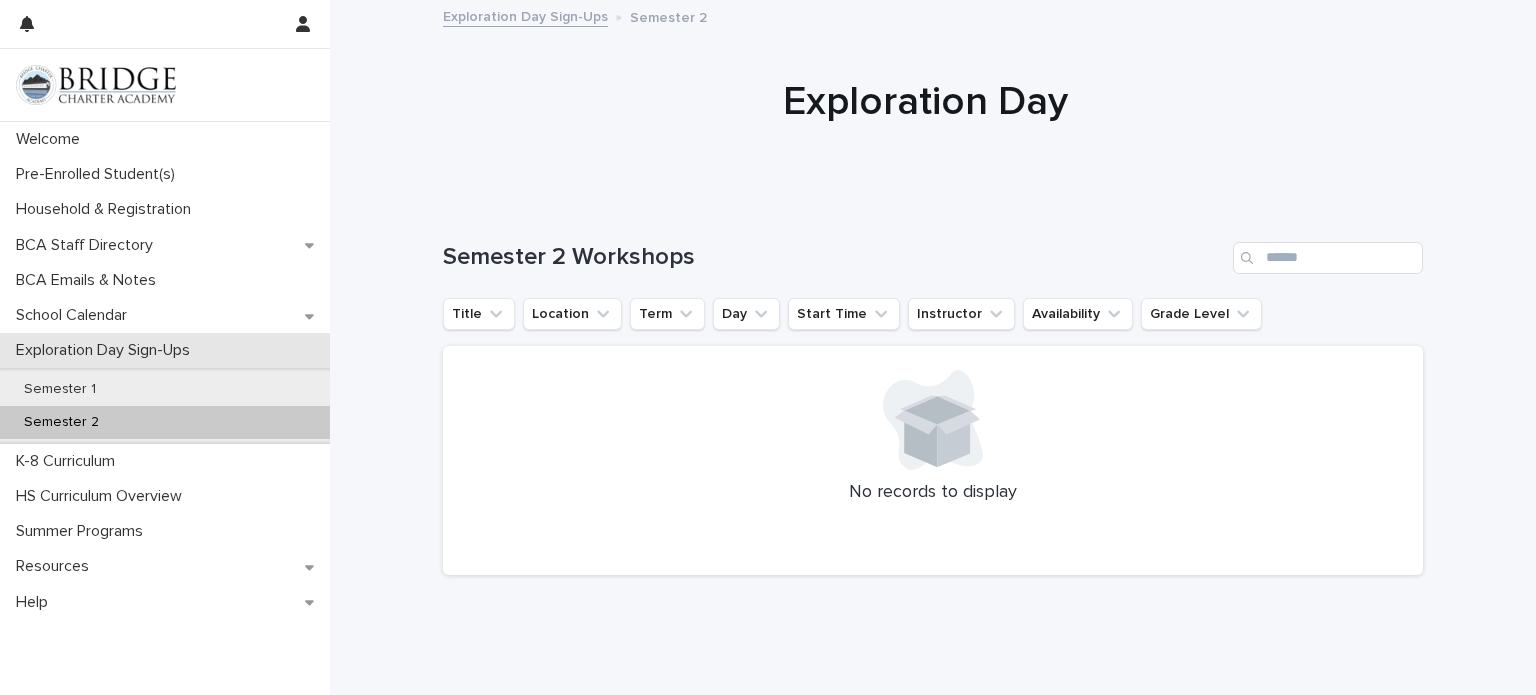 click on "Exploration Day Sign-Ups" at bounding box center [107, 350] 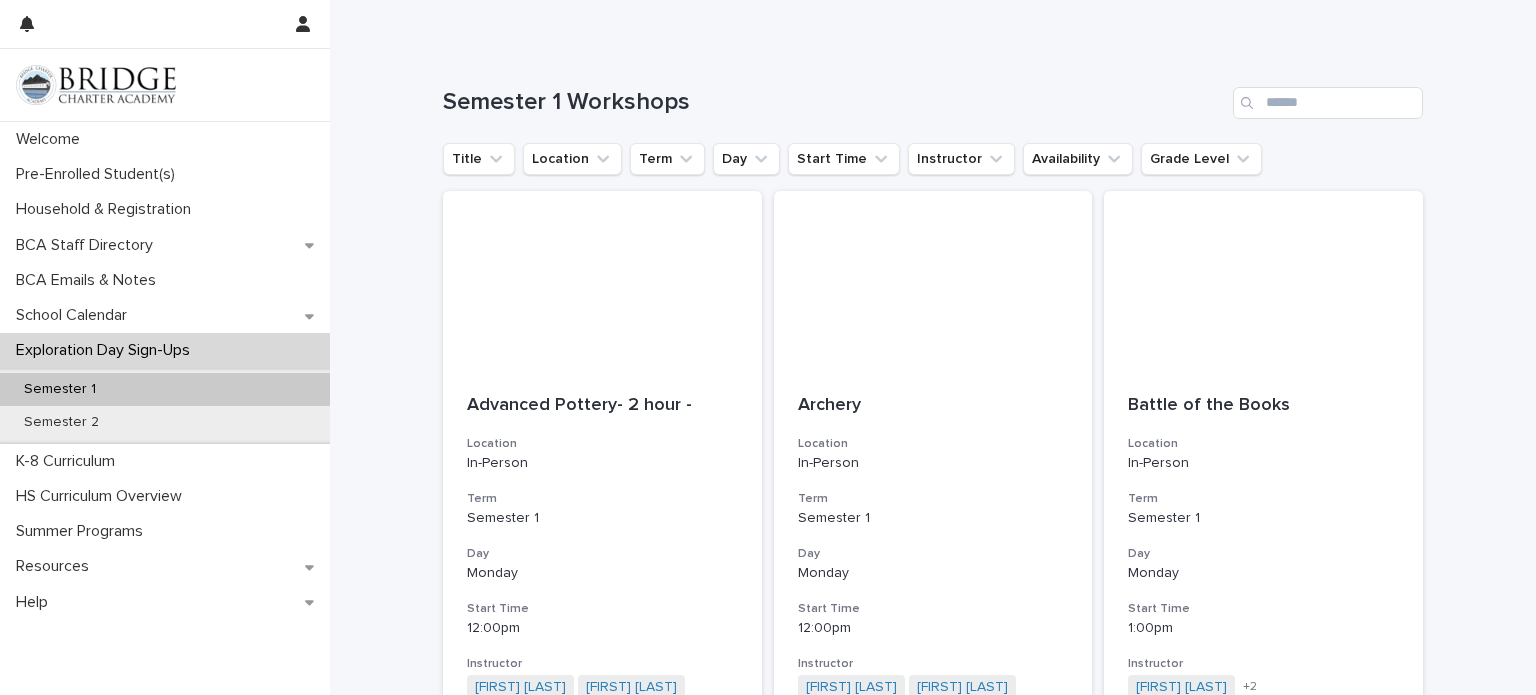 scroll, scrollTop: 152, scrollLeft: 0, axis: vertical 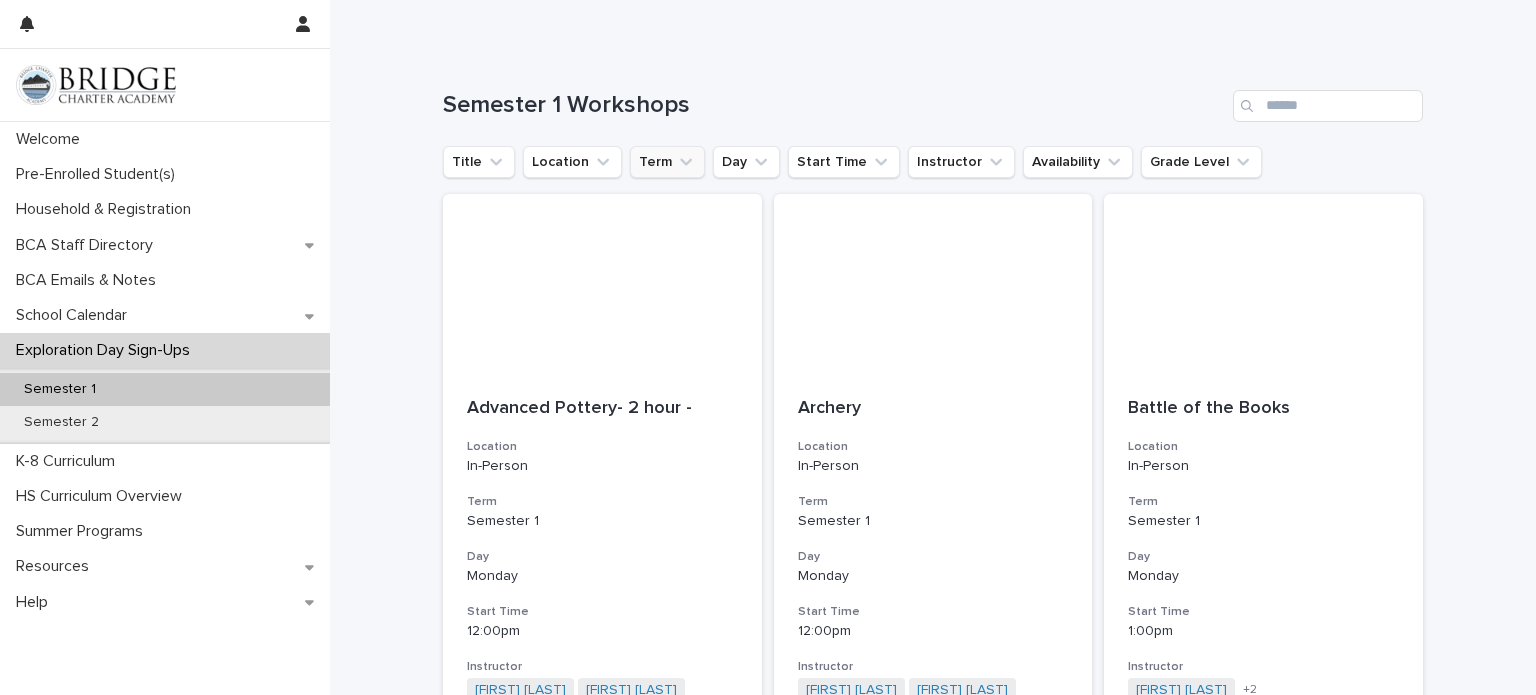 click 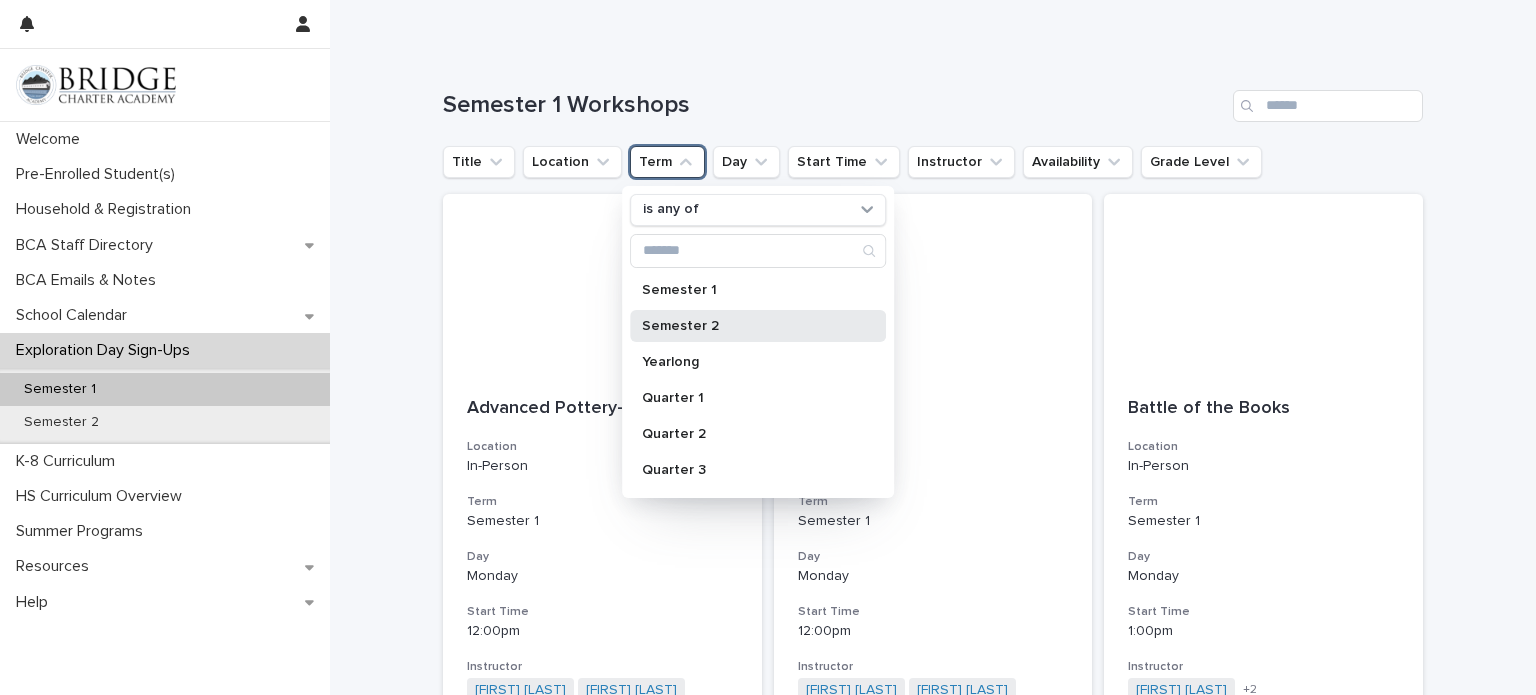 click on "Semester 2" at bounding box center [758, 326] 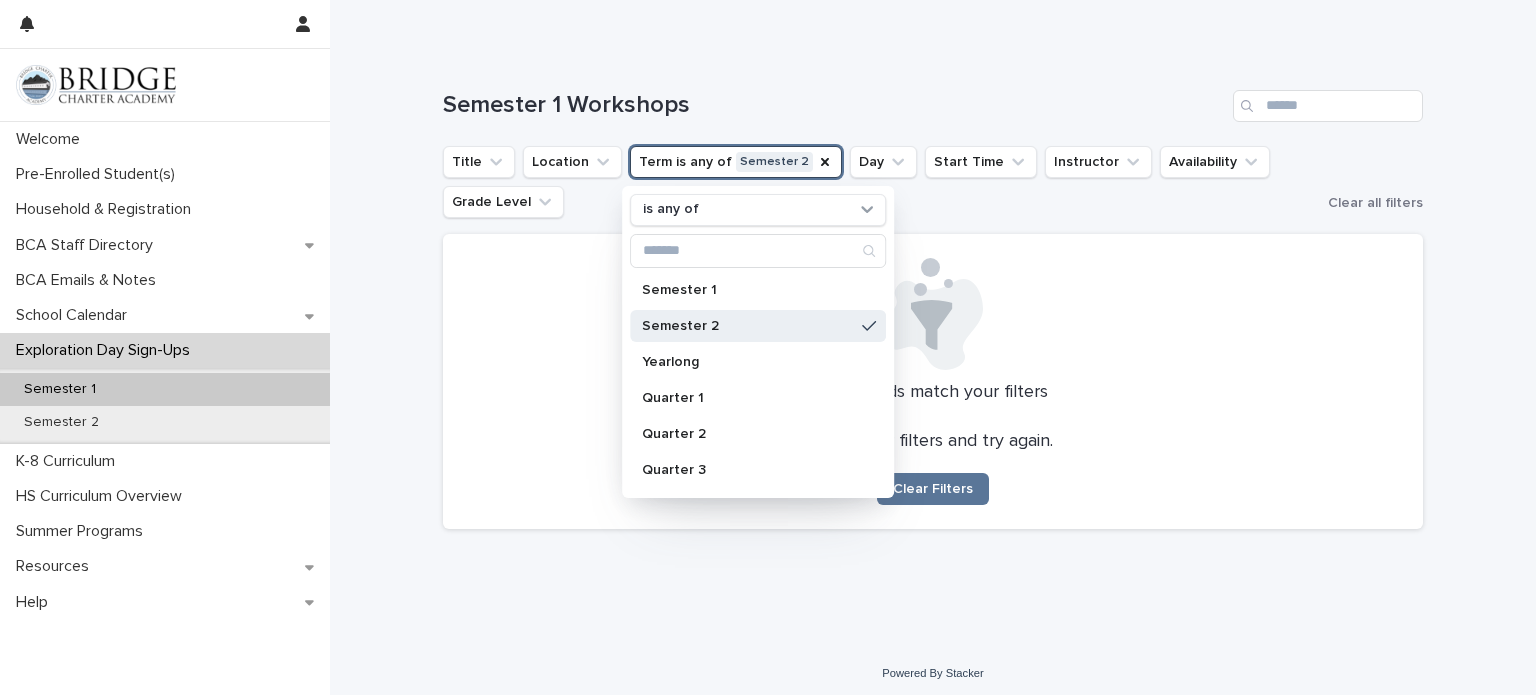 click on "Loading... Saving… Loading... Saving… Semester 1 Workshops Title Location Term is any of Semester 2 is any of Semester 1 Semester 2 Yearlong Quarter 1 Quarter 2 Quarter 3 Quarter 4 Day Start Time Instructor Availability Grade Level Clear all filters No records match your filters Clear your filters and try again. Clear Filters" at bounding box center [933, 347] 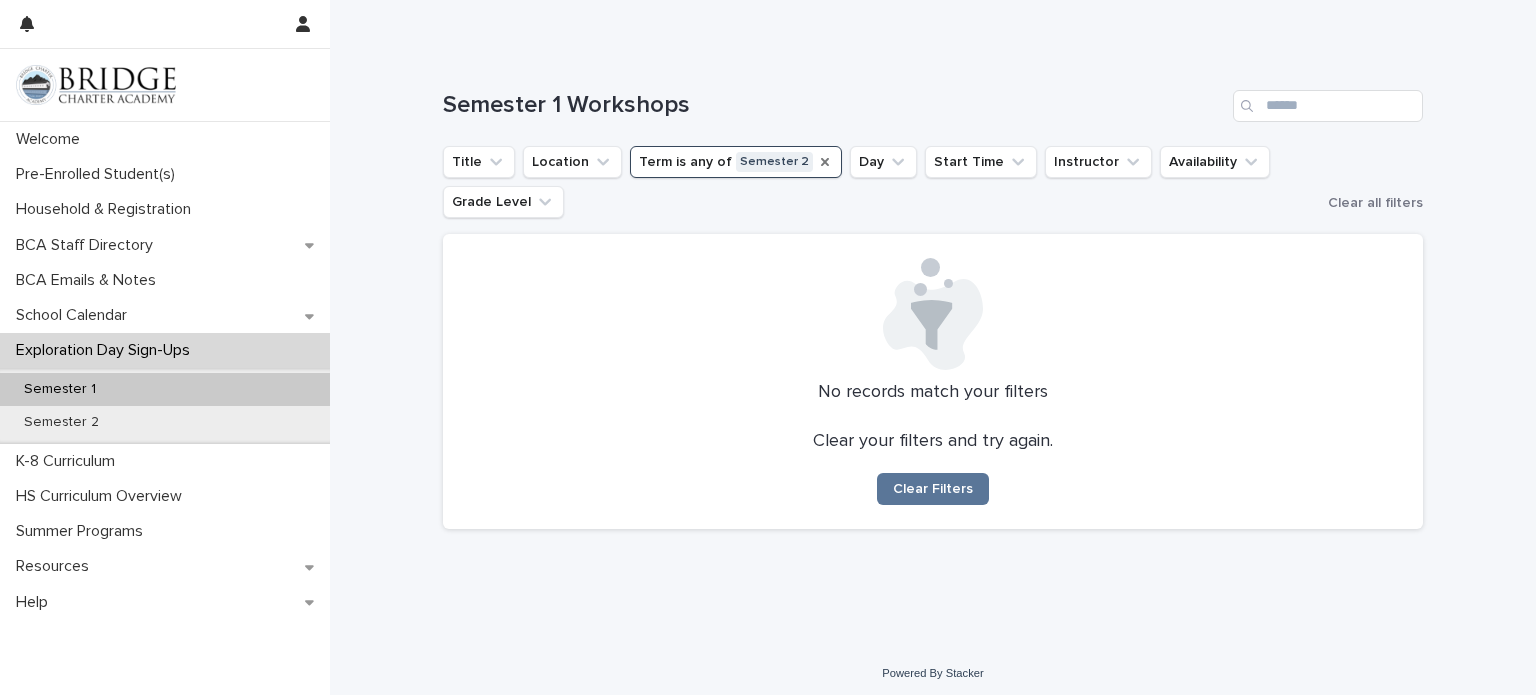 click 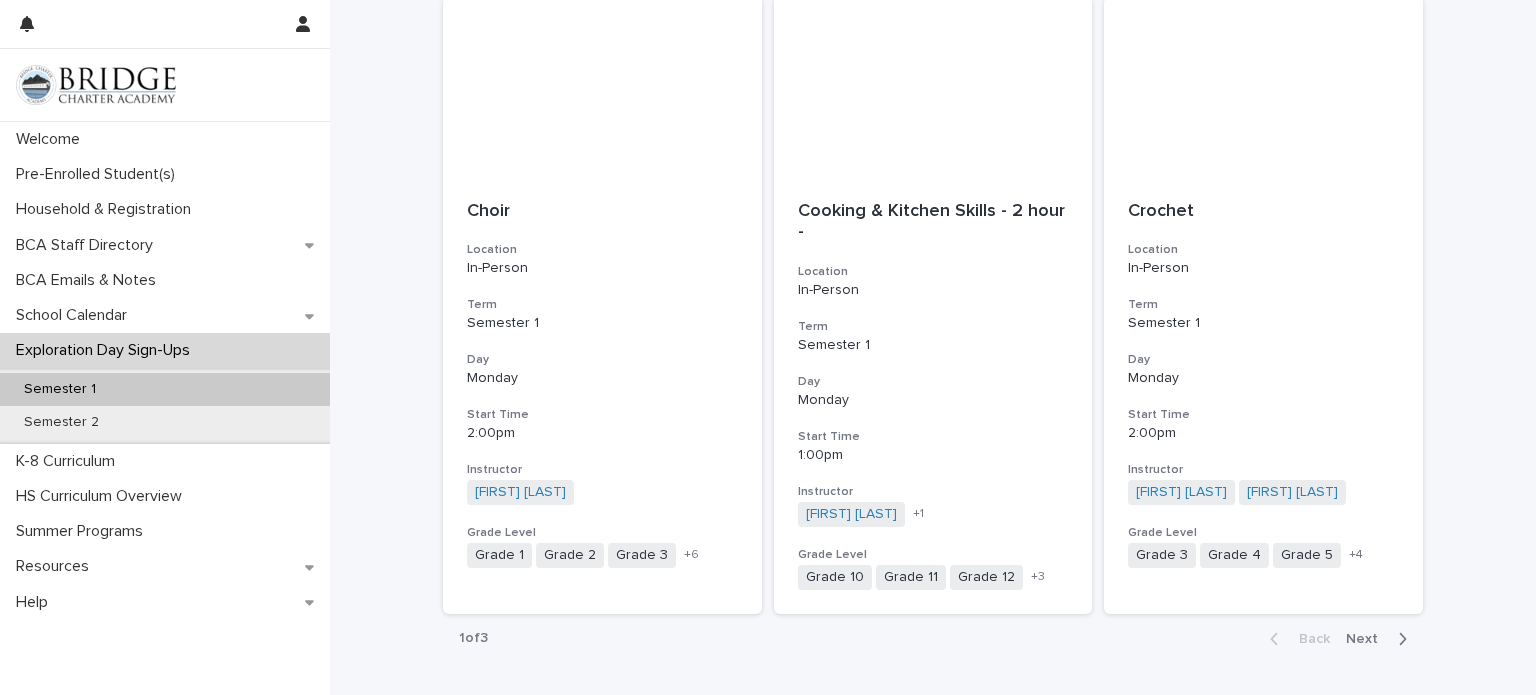 scroll, scrollTop: 2172, scrollLeft: 0, axis: vertical 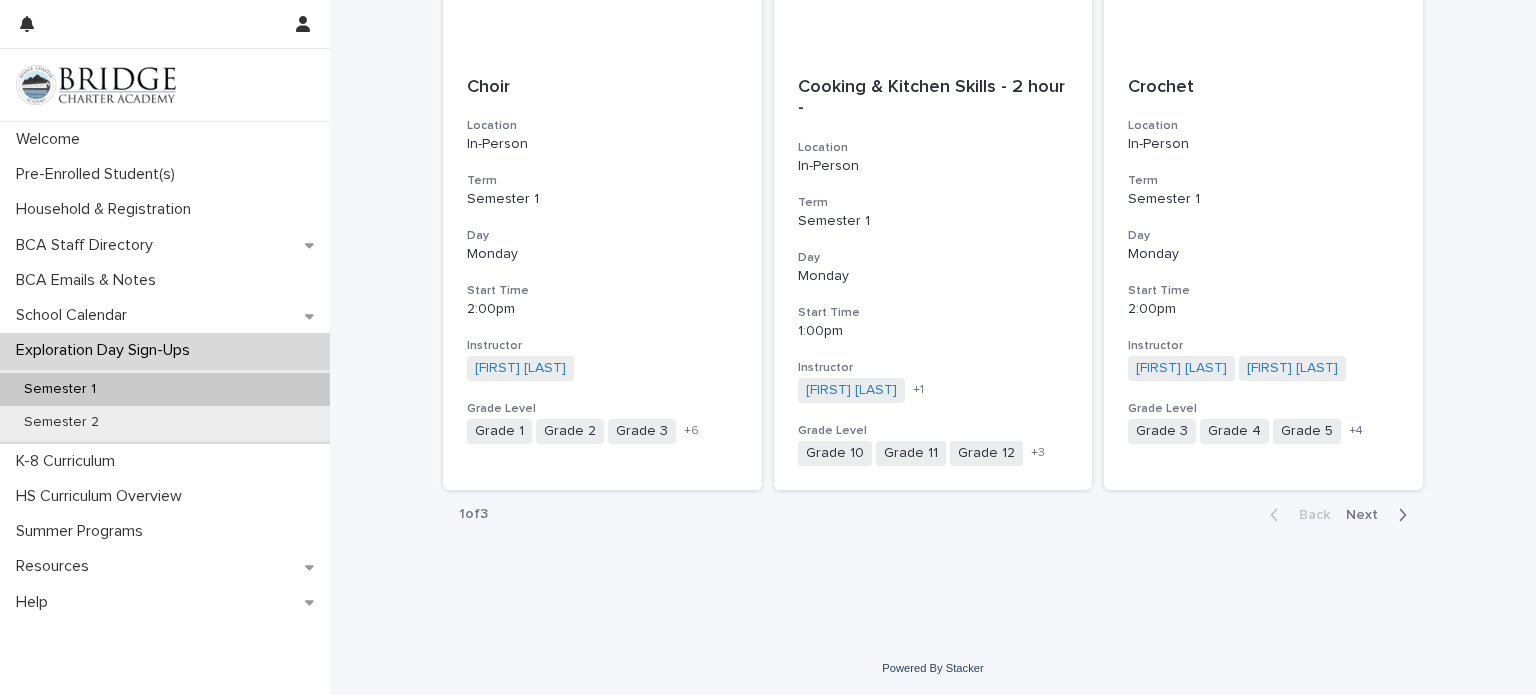 click on "Next" at bounding box center (1368, 515) 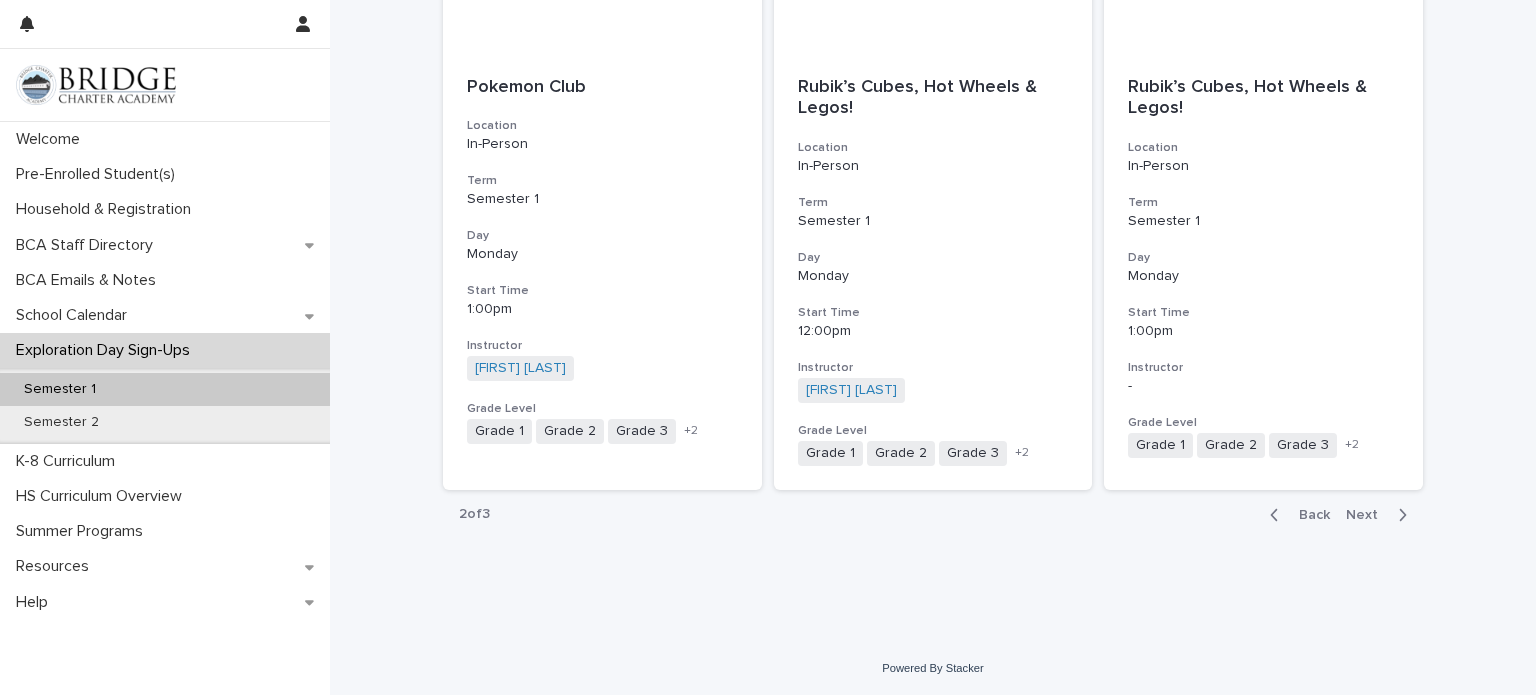 click on "Next" at bounding box center [1368, 515] 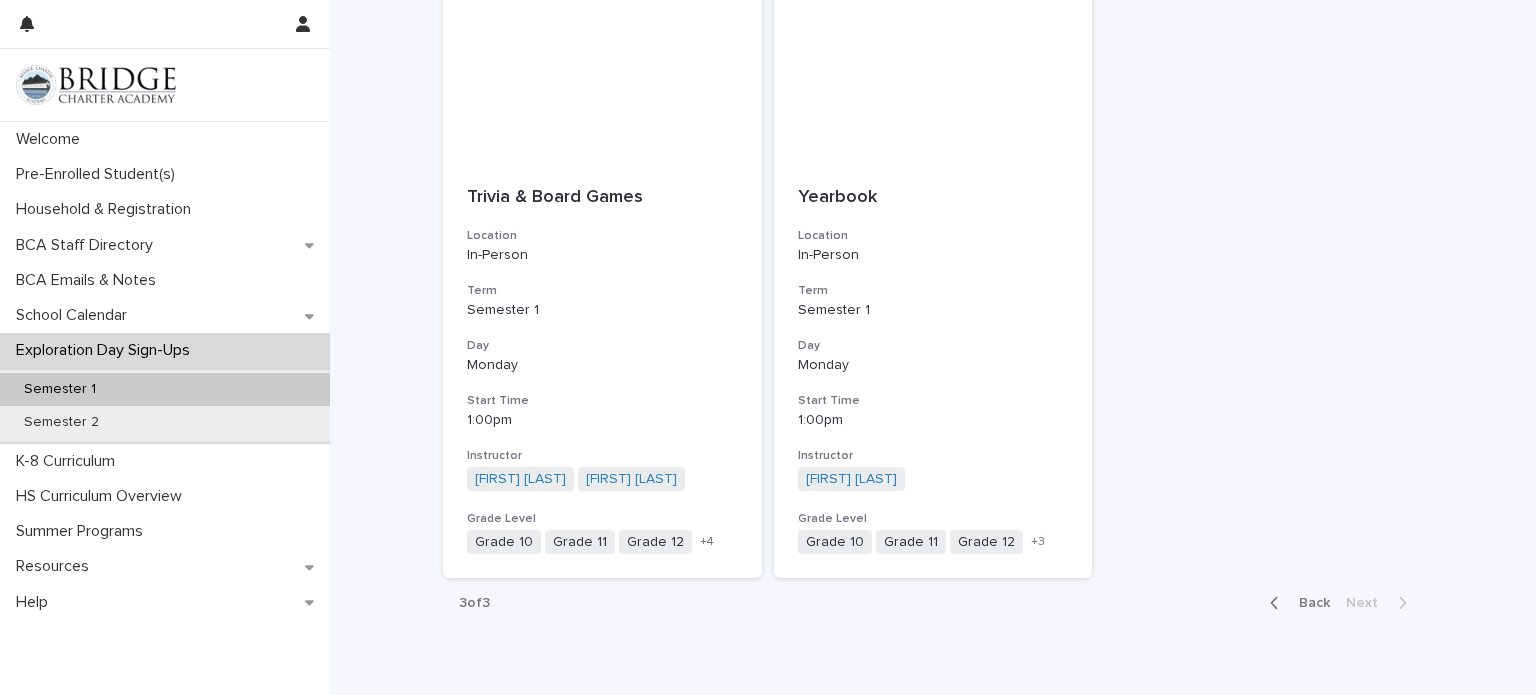 scroll, scrollTop: 364, scrollLeft: 0, axis: vertical 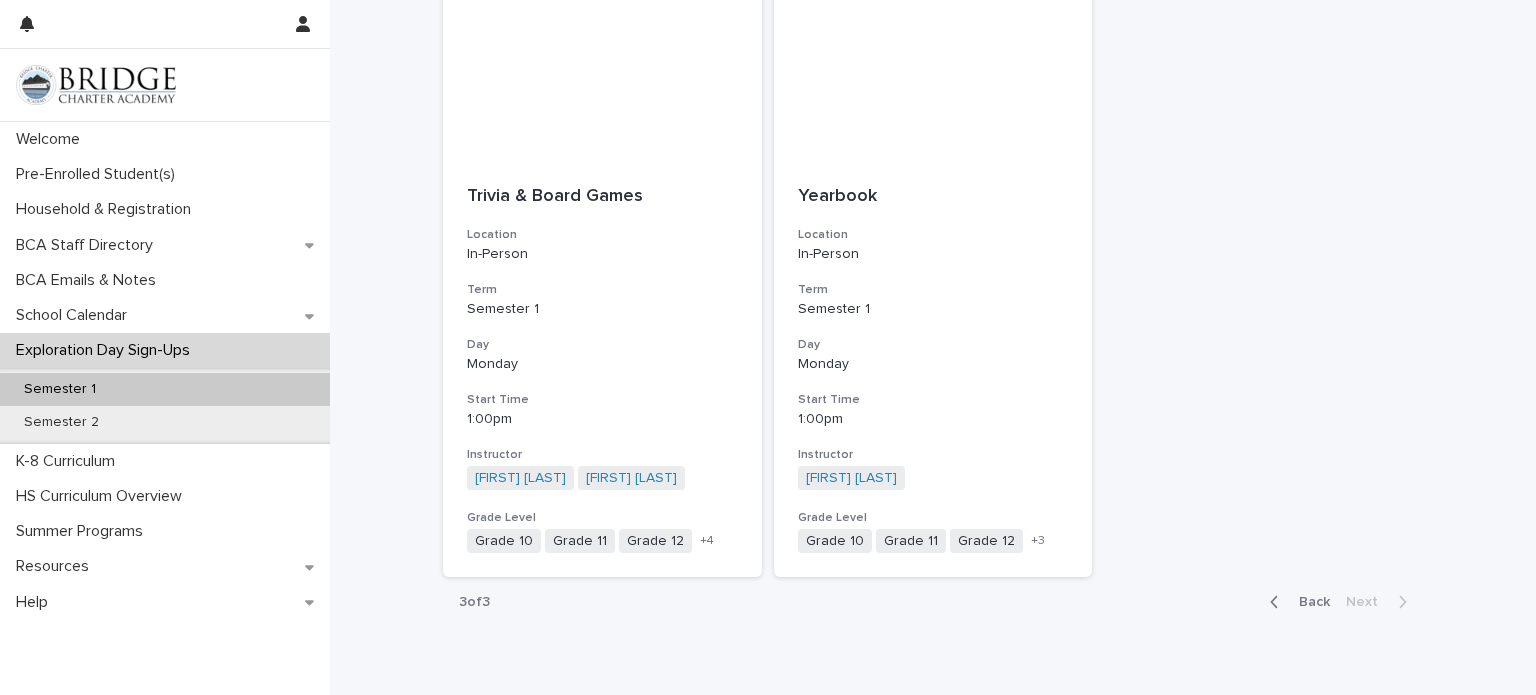 click on "Back" at bounding box center (1308, 602) 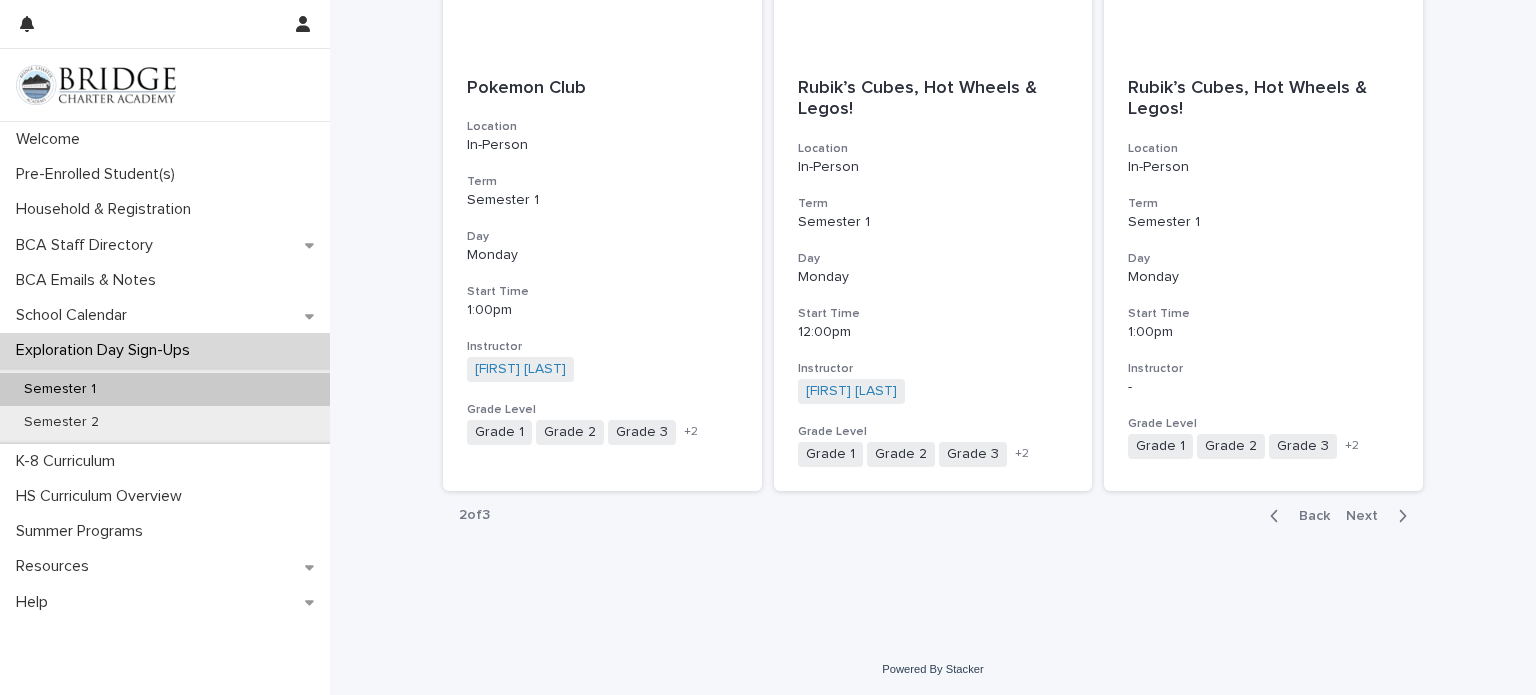 scroll, scrollTop: 2296, scrollLeft: 0, axis: vertical 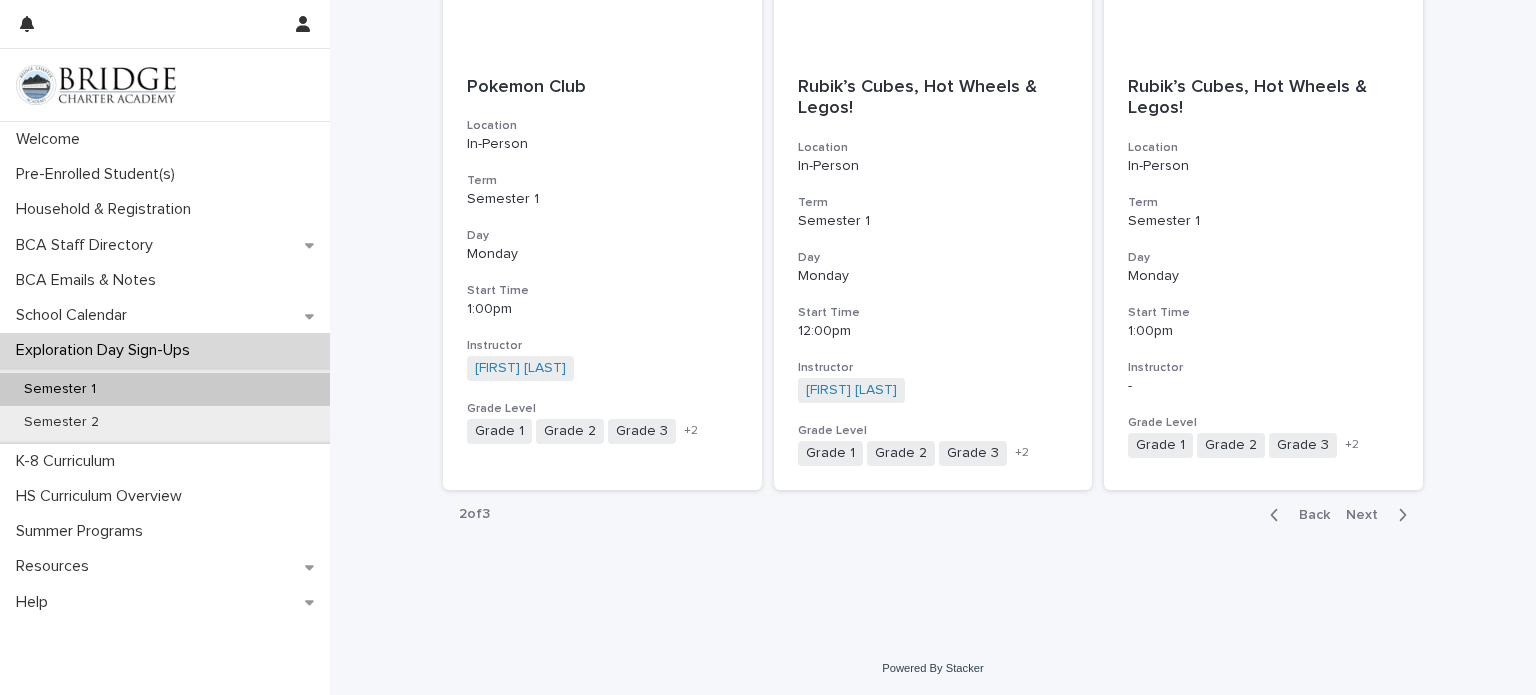 click on "Back" at bounding box center (1308, 515) 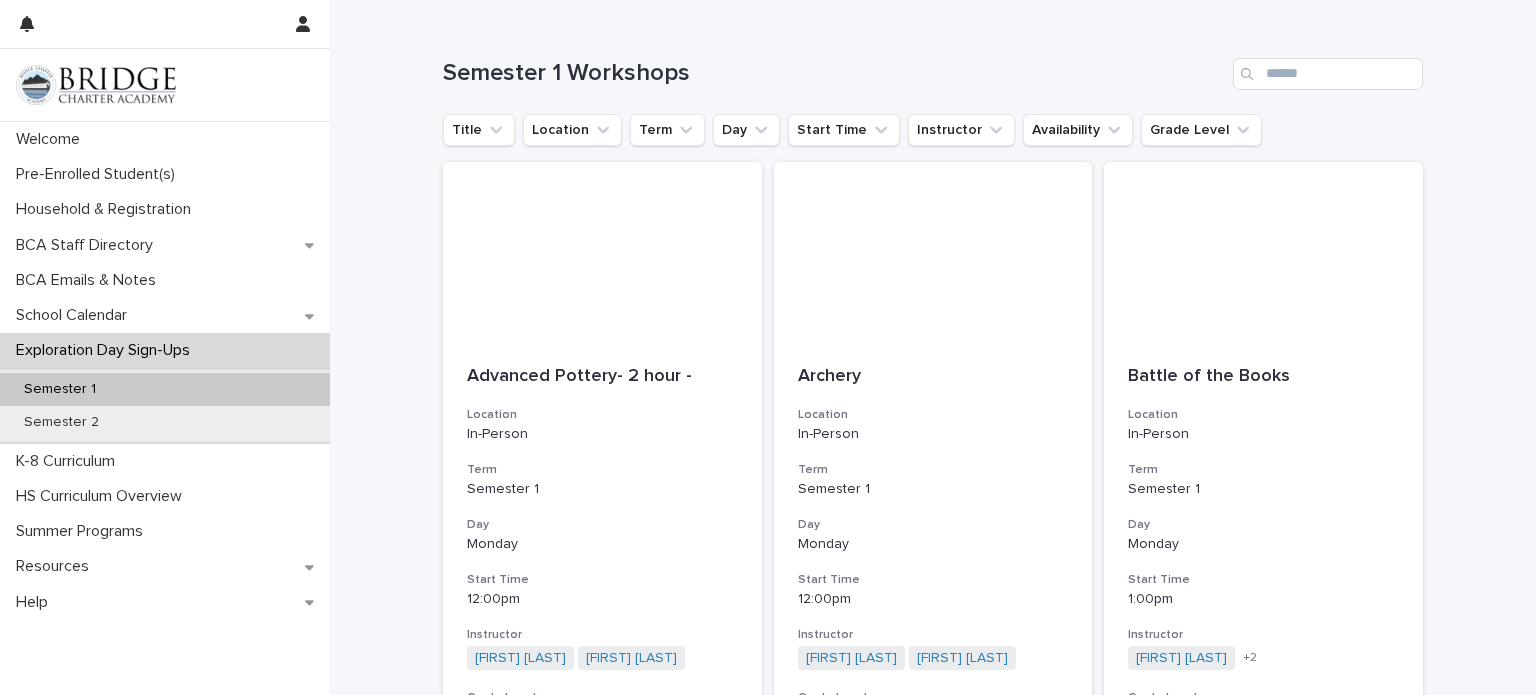 scroll, scrollTop: 48, scrollLeft: 0, axis: vertical 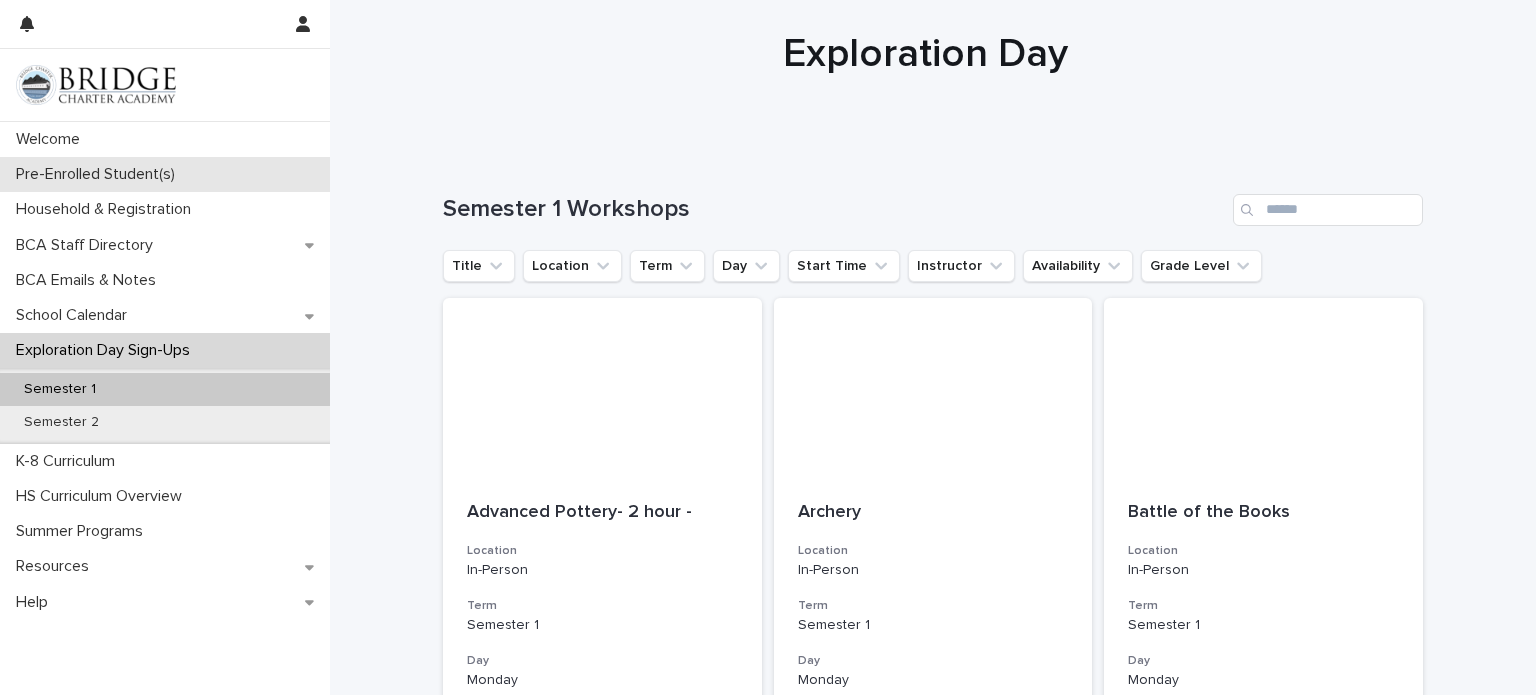 click on "Pre-Enrolled Student(s)" at bounding box center (99, 174) 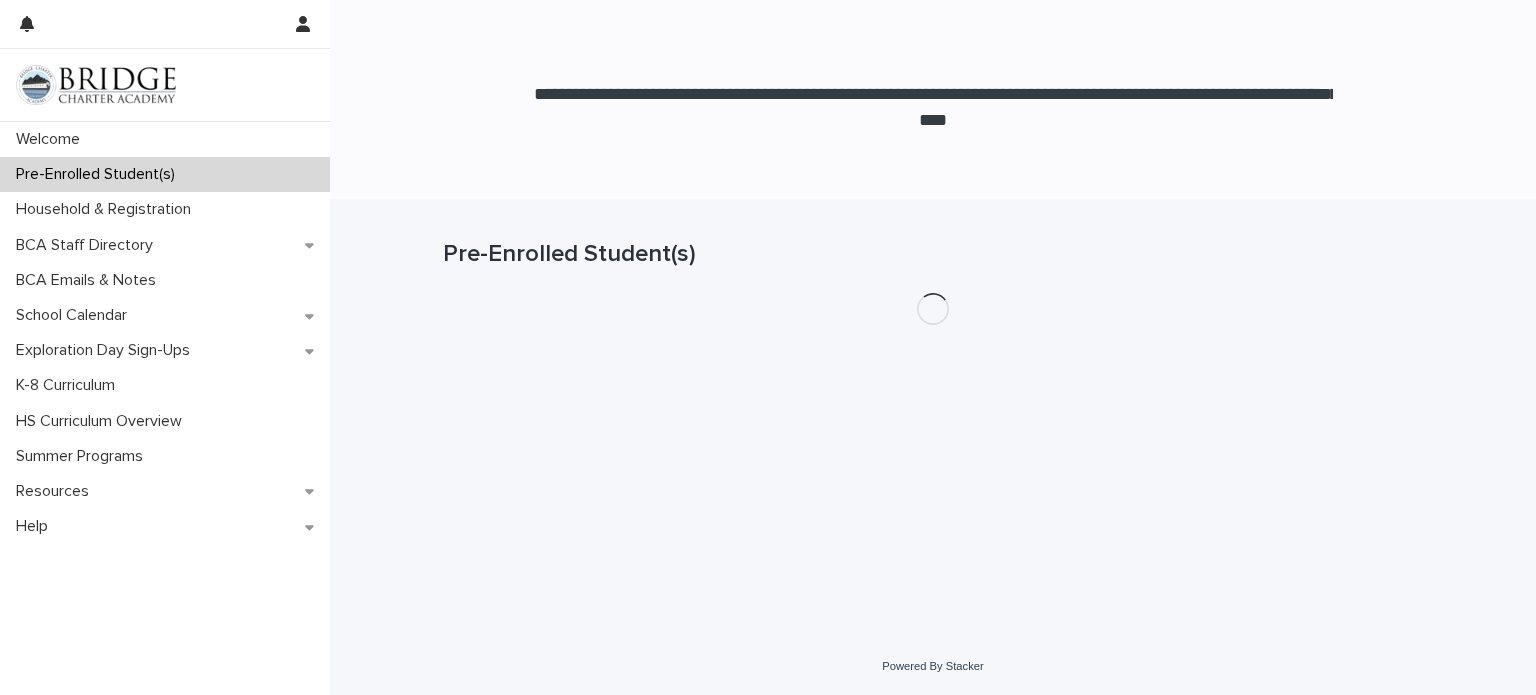scroll, scrollTop: 0, scrollLeft: 0, axis: both 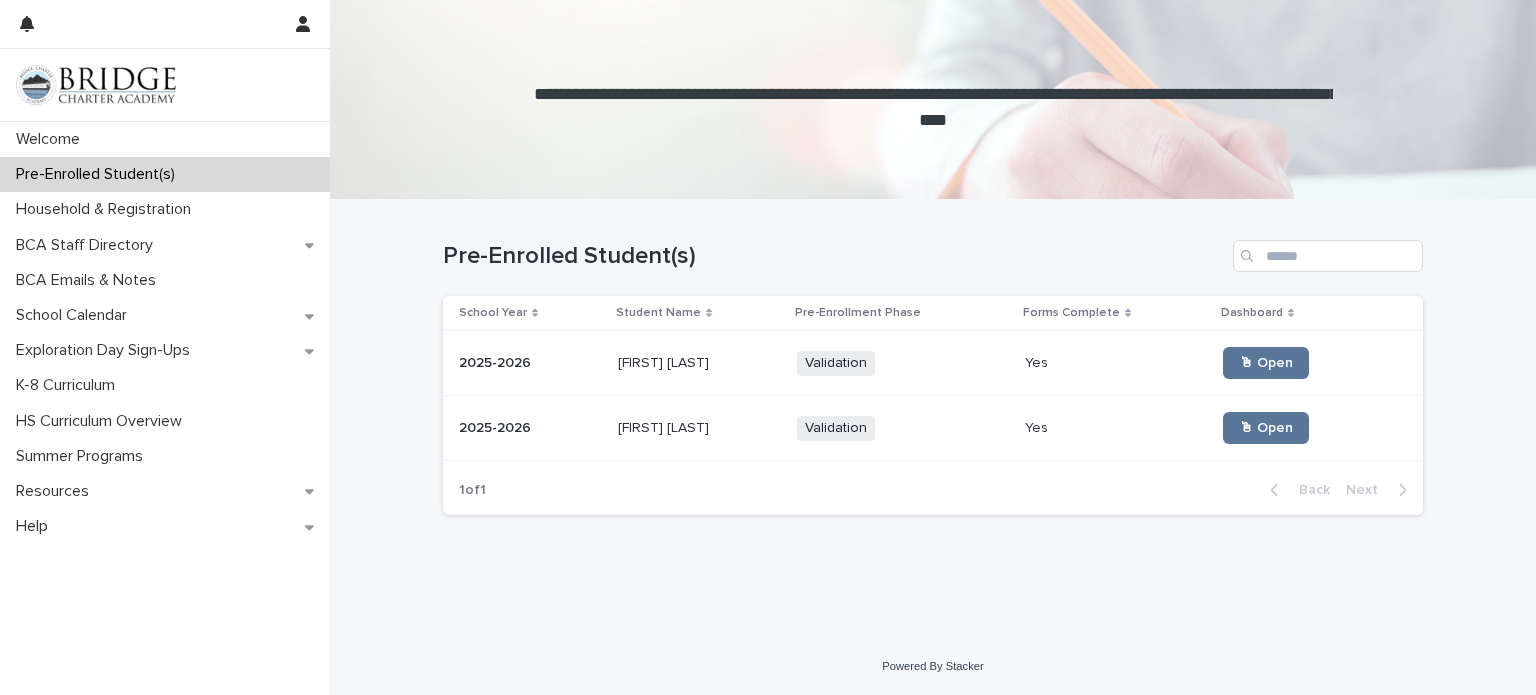 click on "Validation + 0" at bounding box center [897, 363] 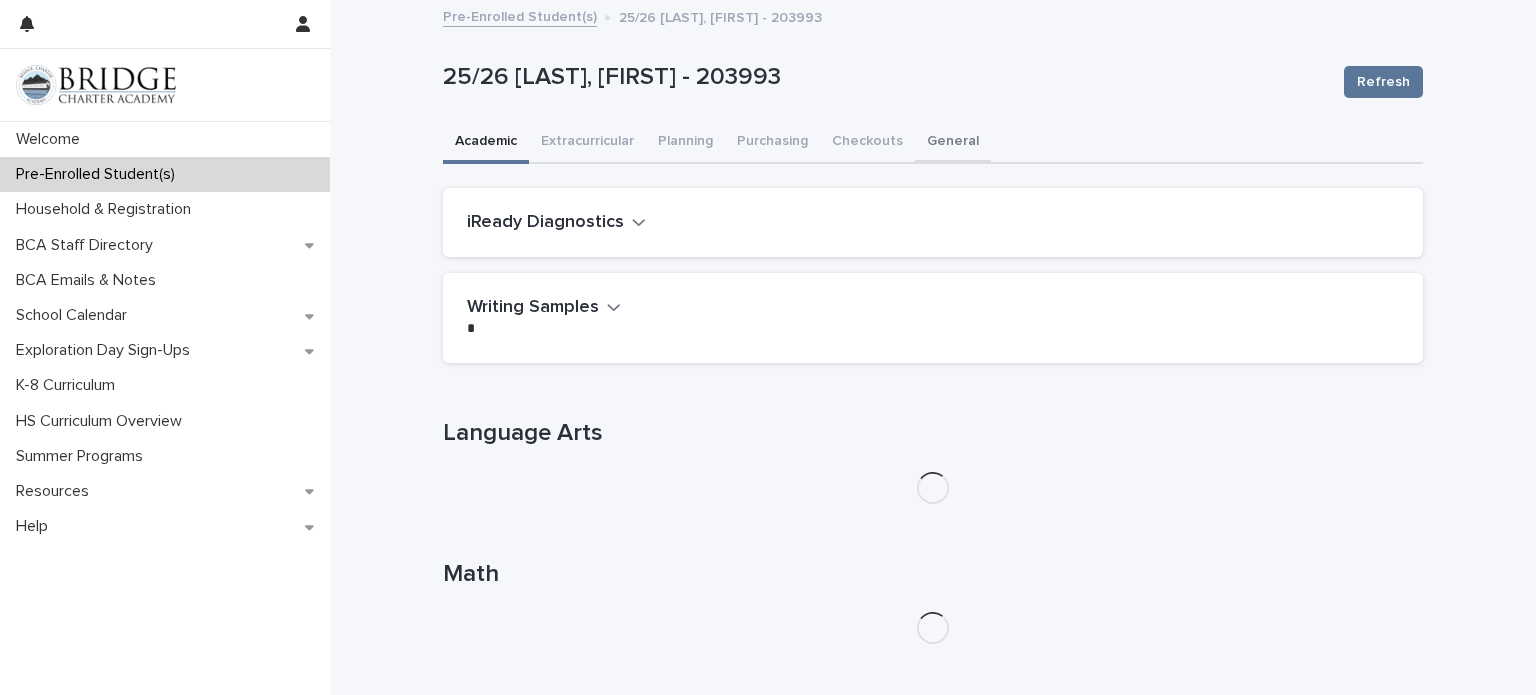 click on "General" at bounding box center [953, 143] 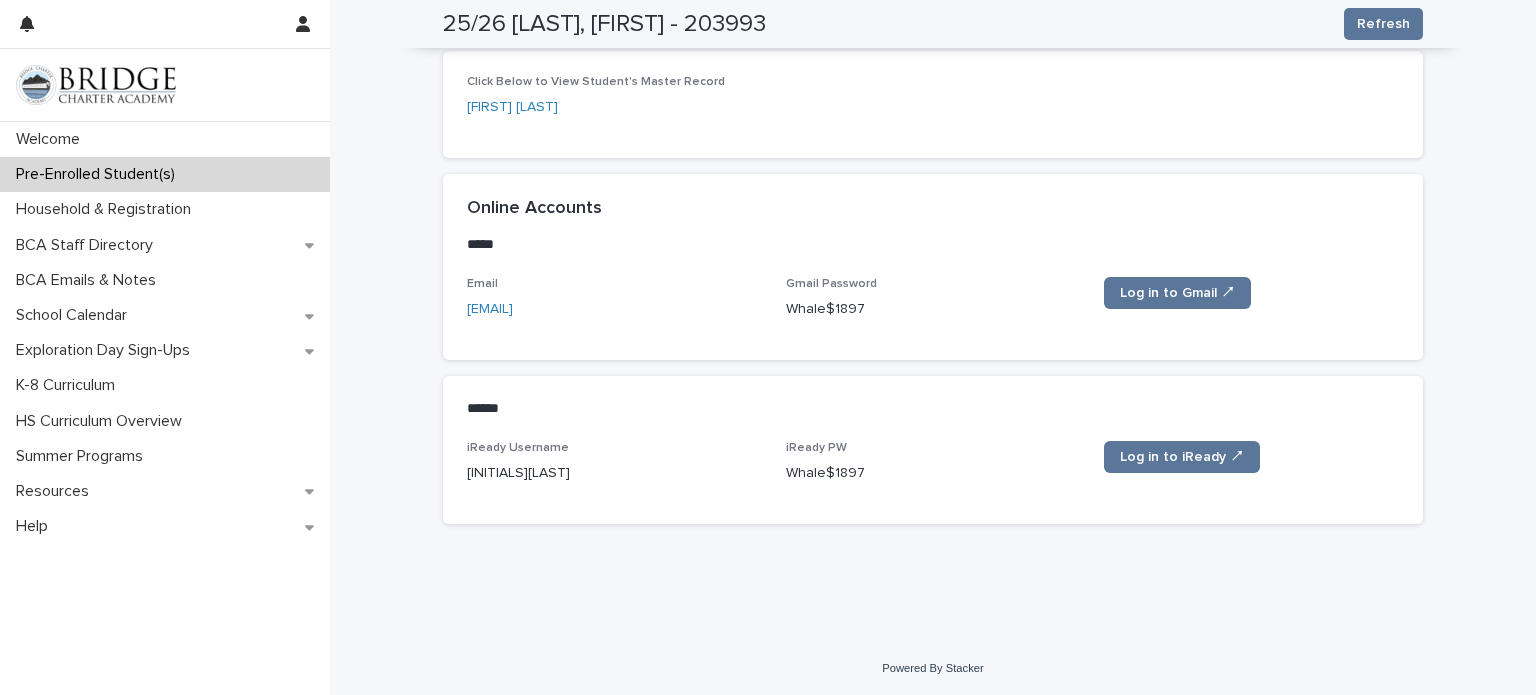 scroll, scrollTop: 180, scrollLeft: 0, axis: vertical 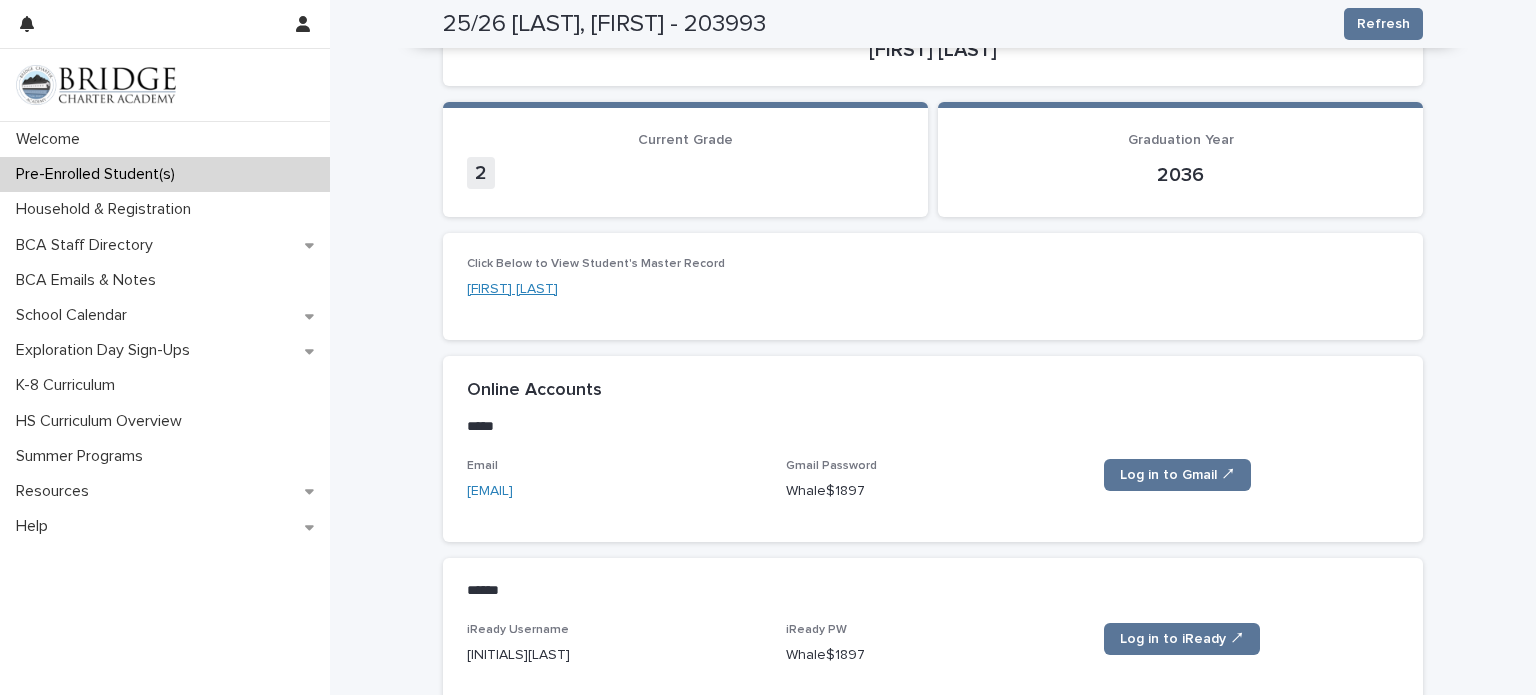 click on "[FIRST] [LAST]" at bounding box center (512, 289) 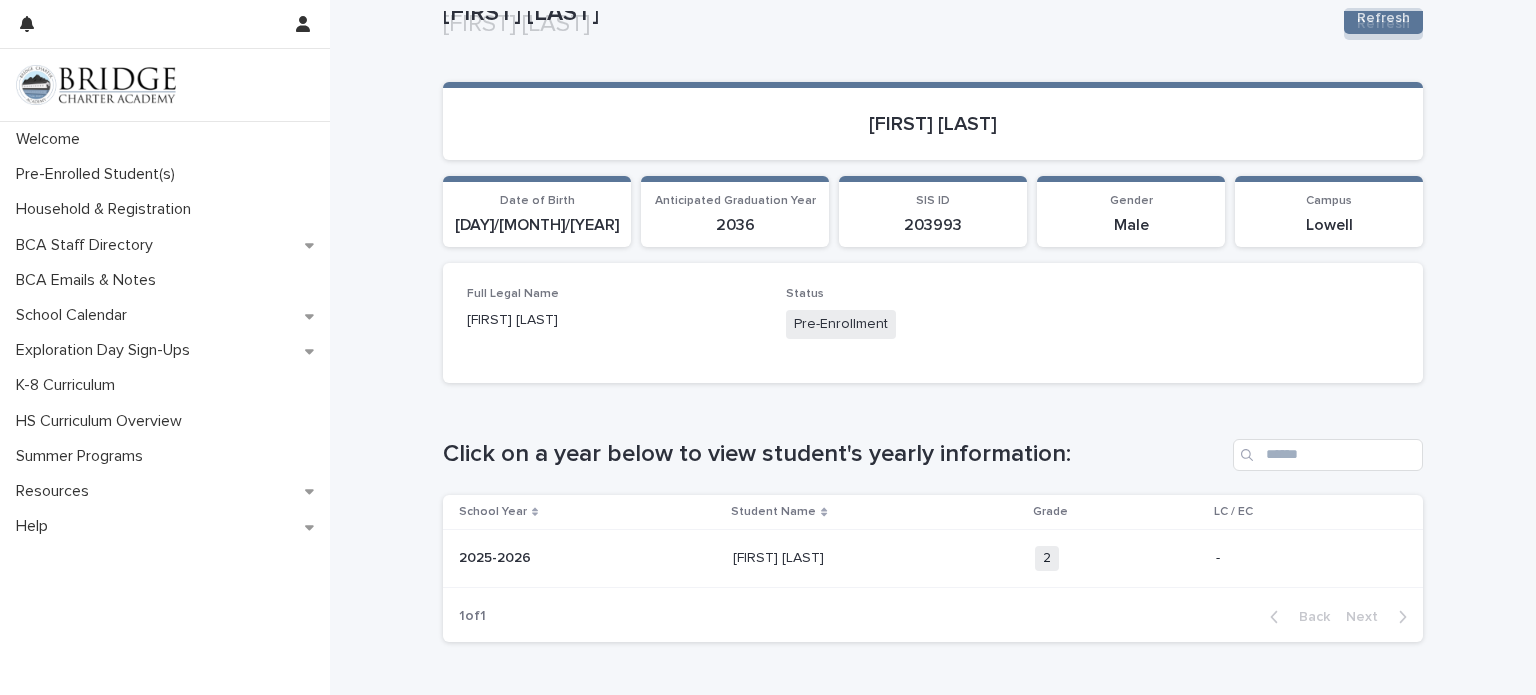 scroll, scrollTop: 123, scrollLeft: 0, axis: vertical 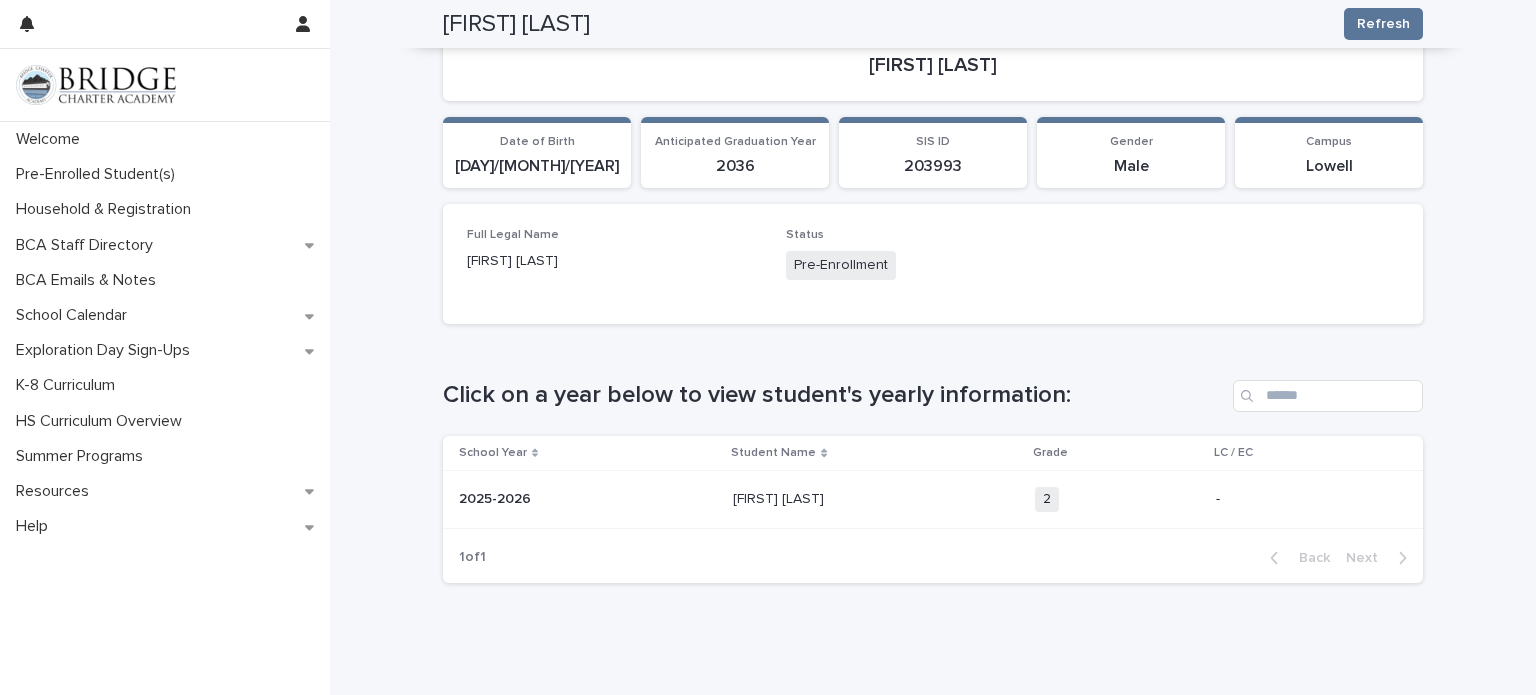 click on "2025-2026 2025-2026" at bounding box center (588, 499) 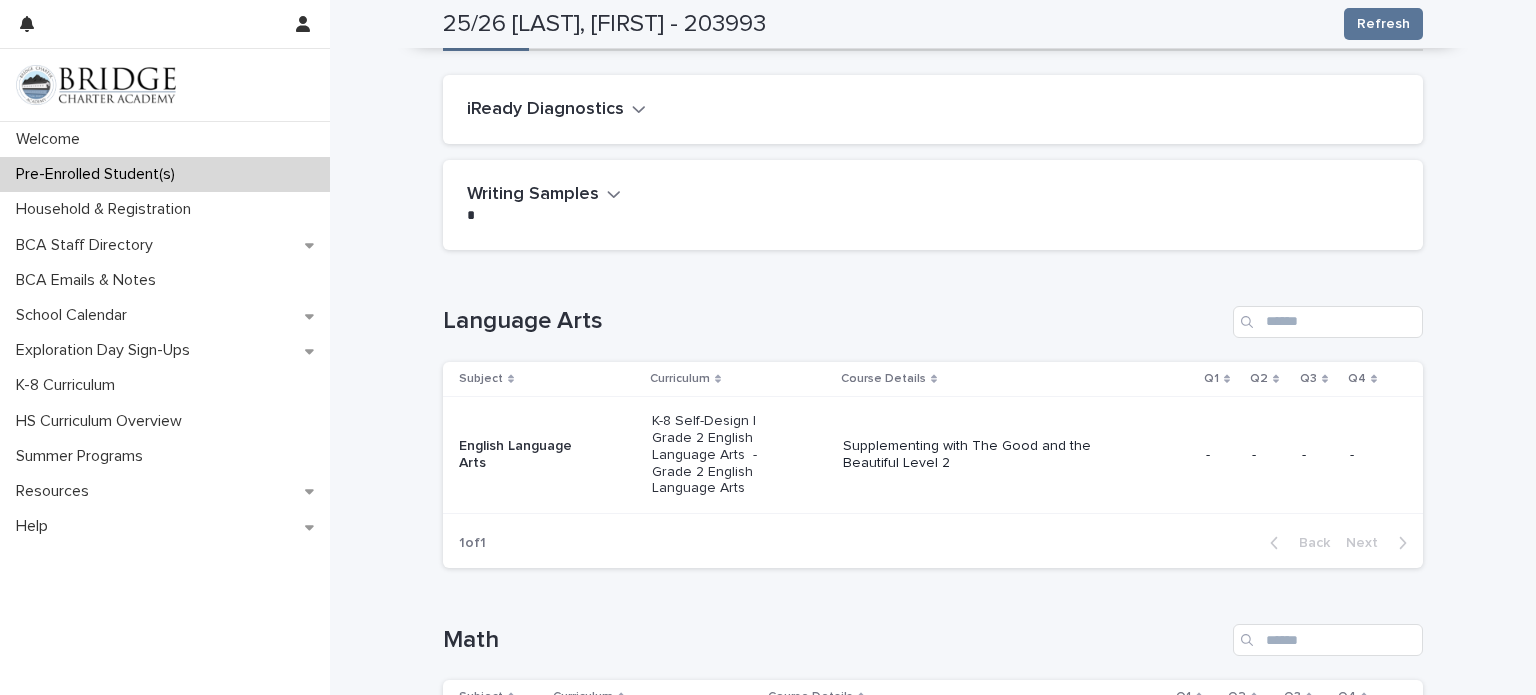 scroll, scrollTop: 0, scrollLeft: 0, axis: both 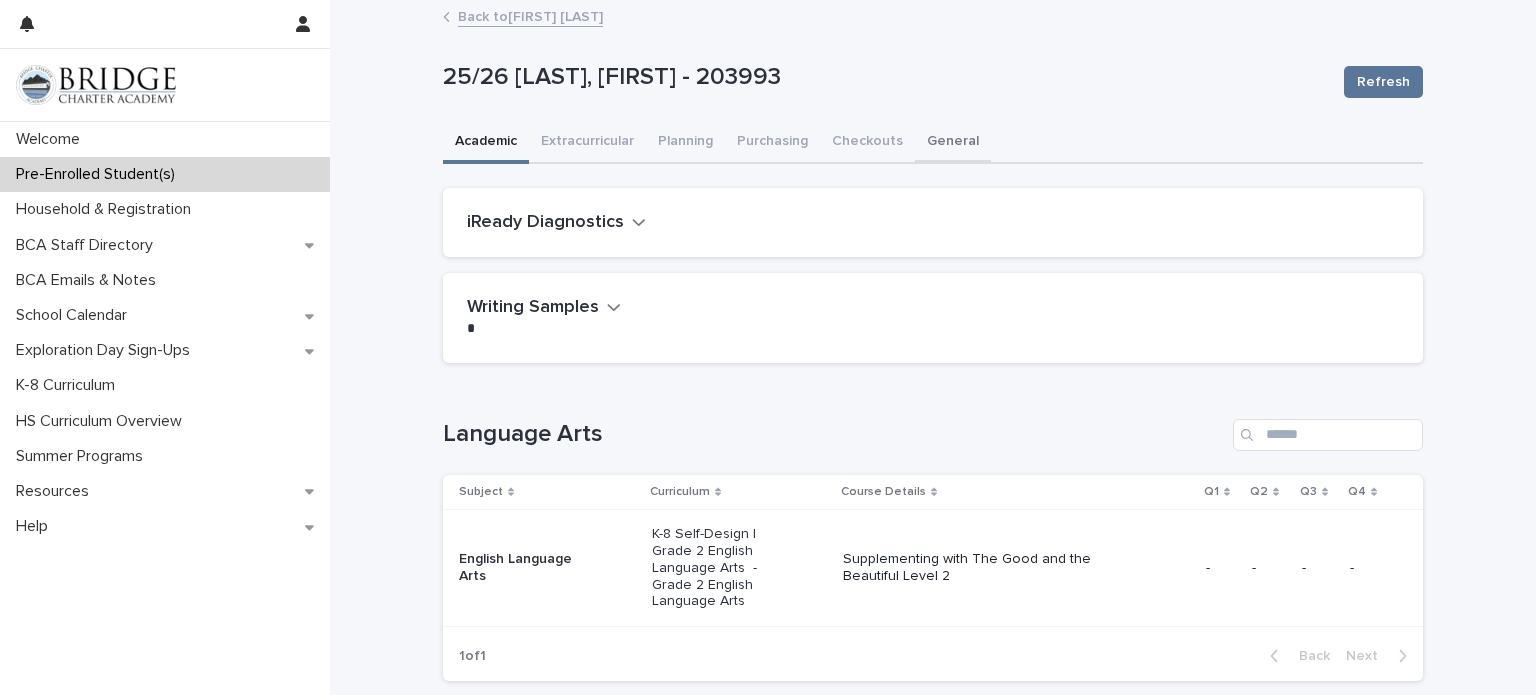click on "General" at bounding box center (953, 143) 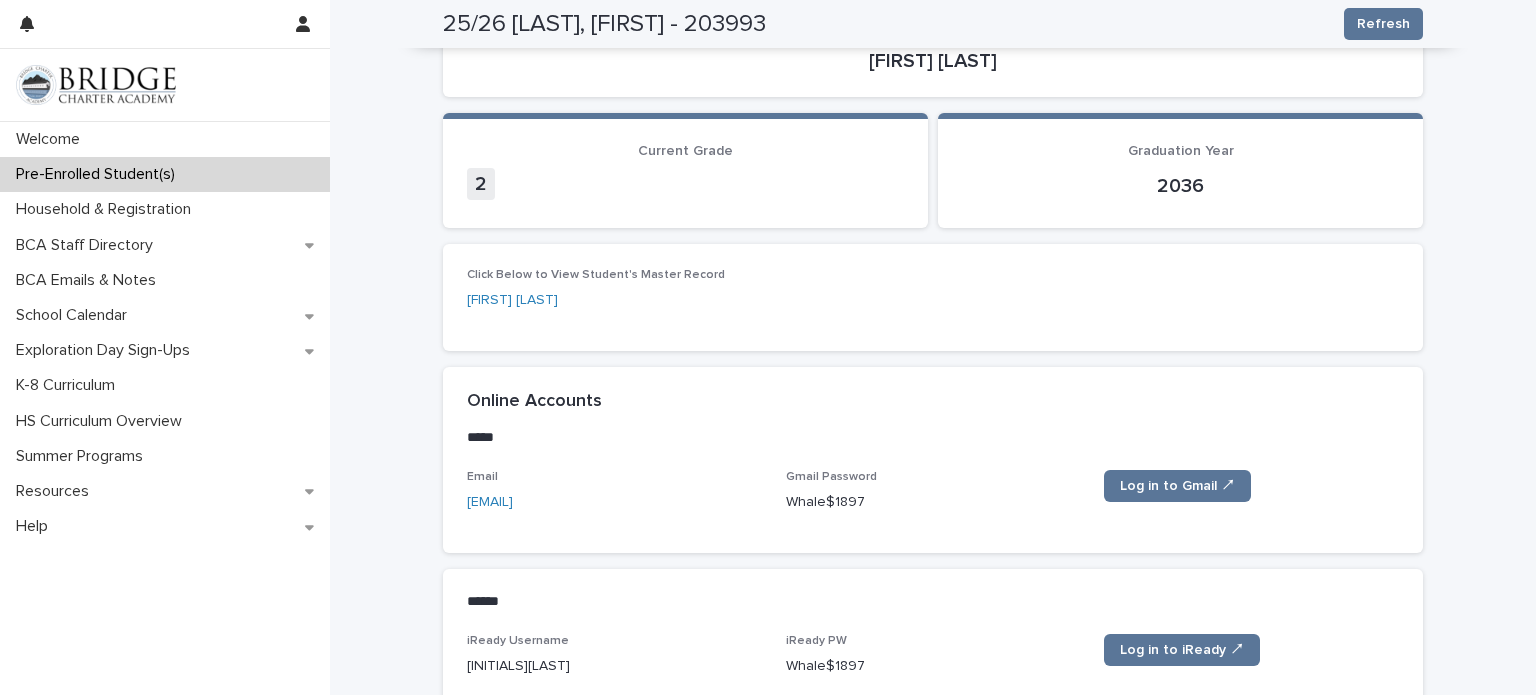 scroll, scrollTop: 0, scrollLeft: 0, axis: both 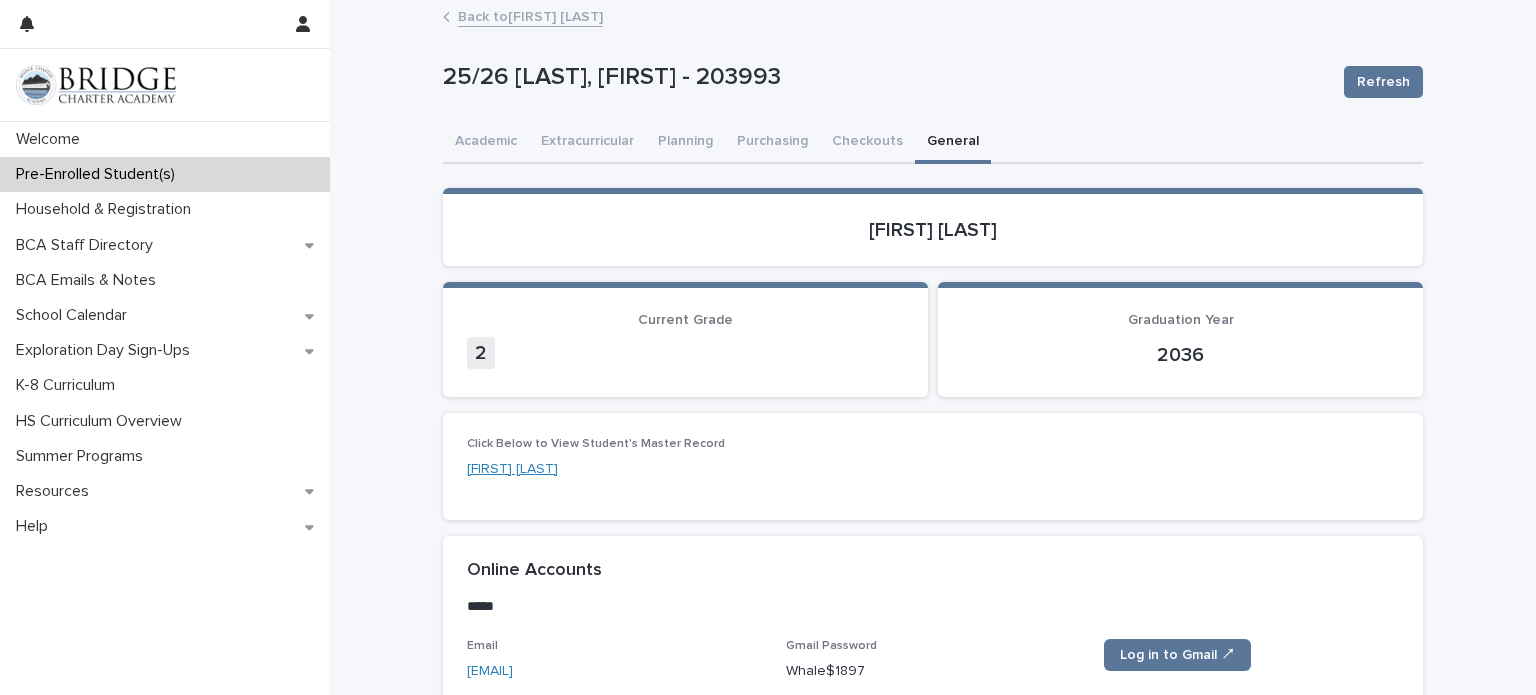 click on "[FIRST] [LAST]" at bounding box center (512, 469) 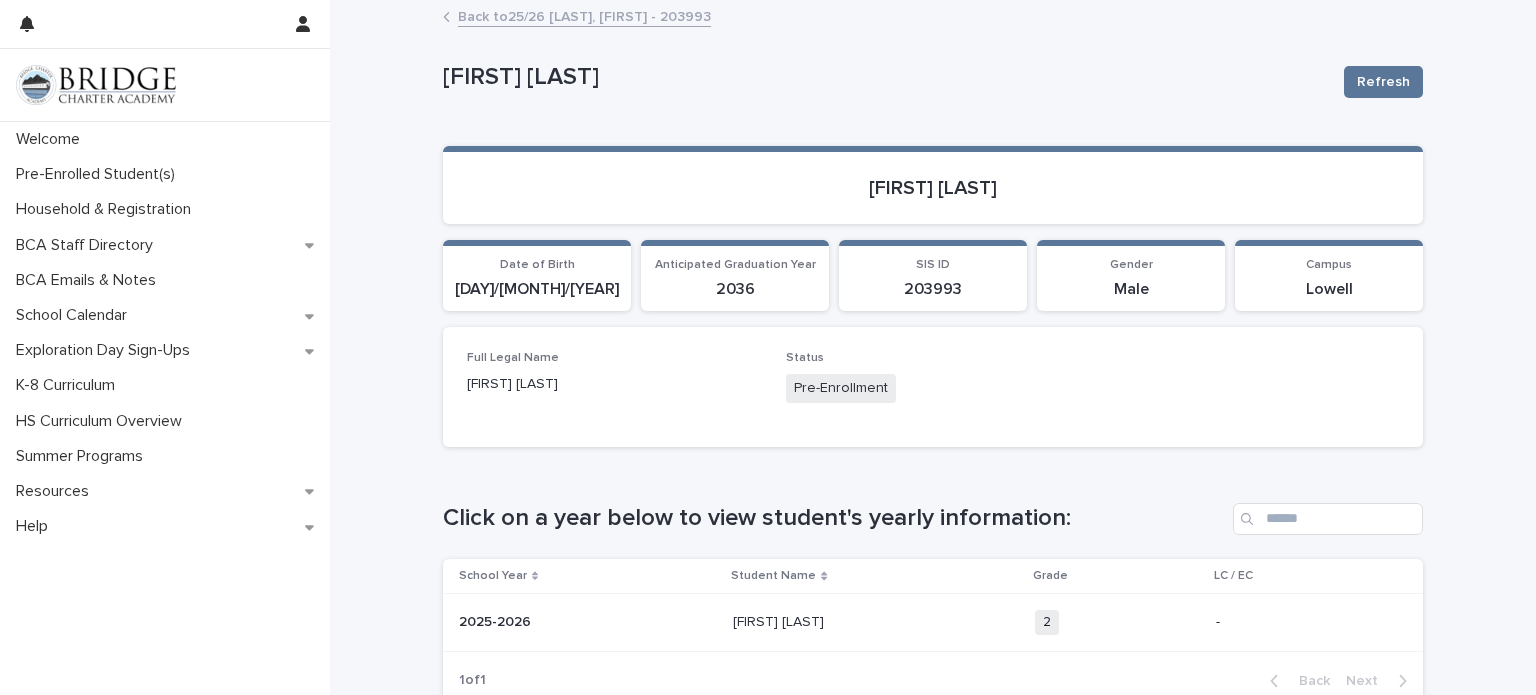 click on "2 + 0" at bounding box center (1117, 622) 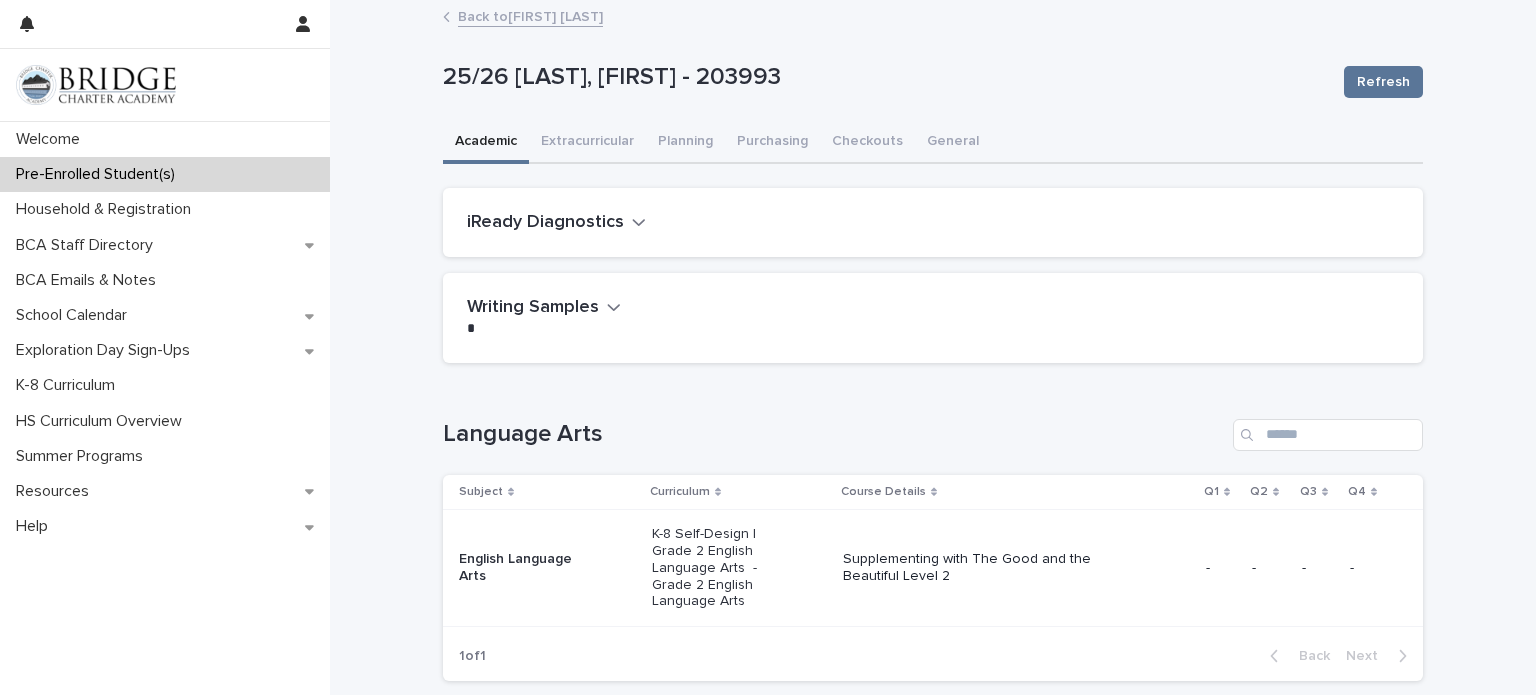 click on "1  of  1 Back Next" at bounding box center (933, 656) 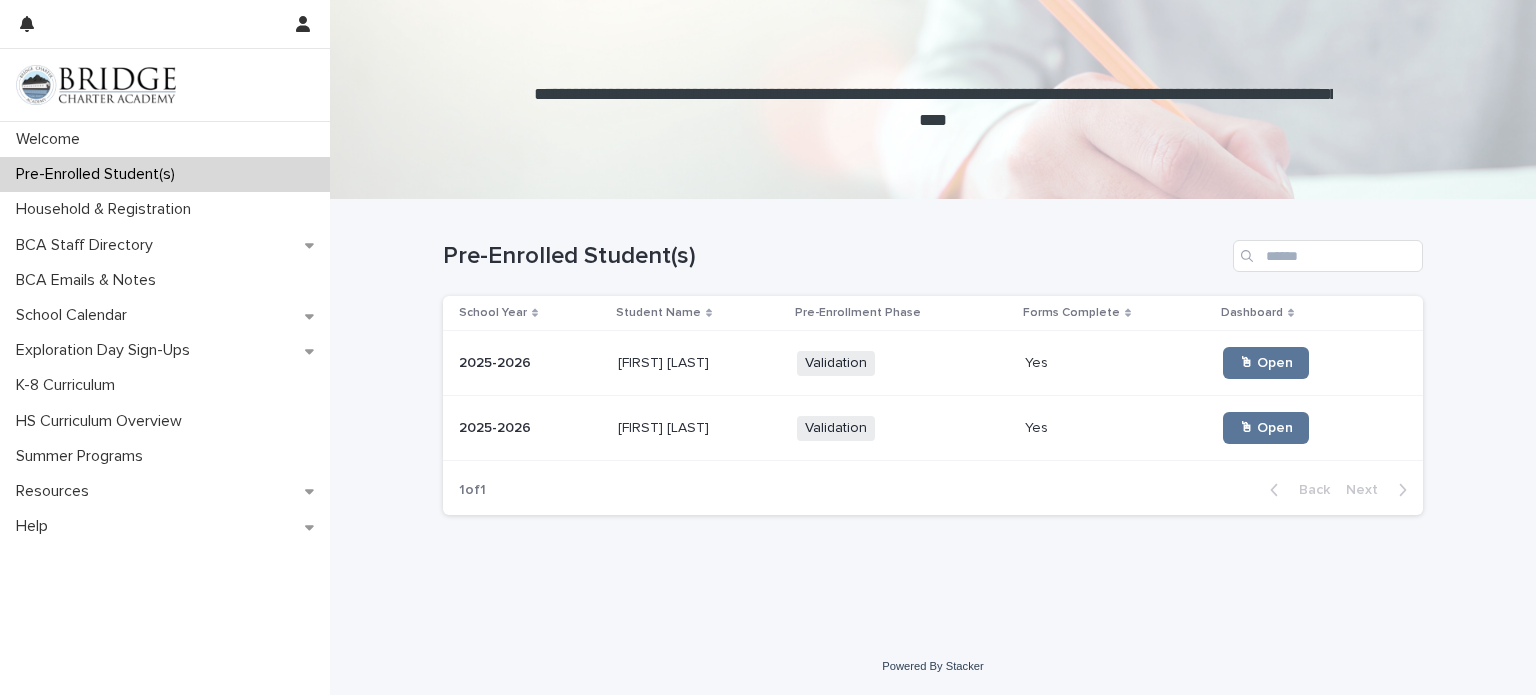 click at bounding box center [699, 428] 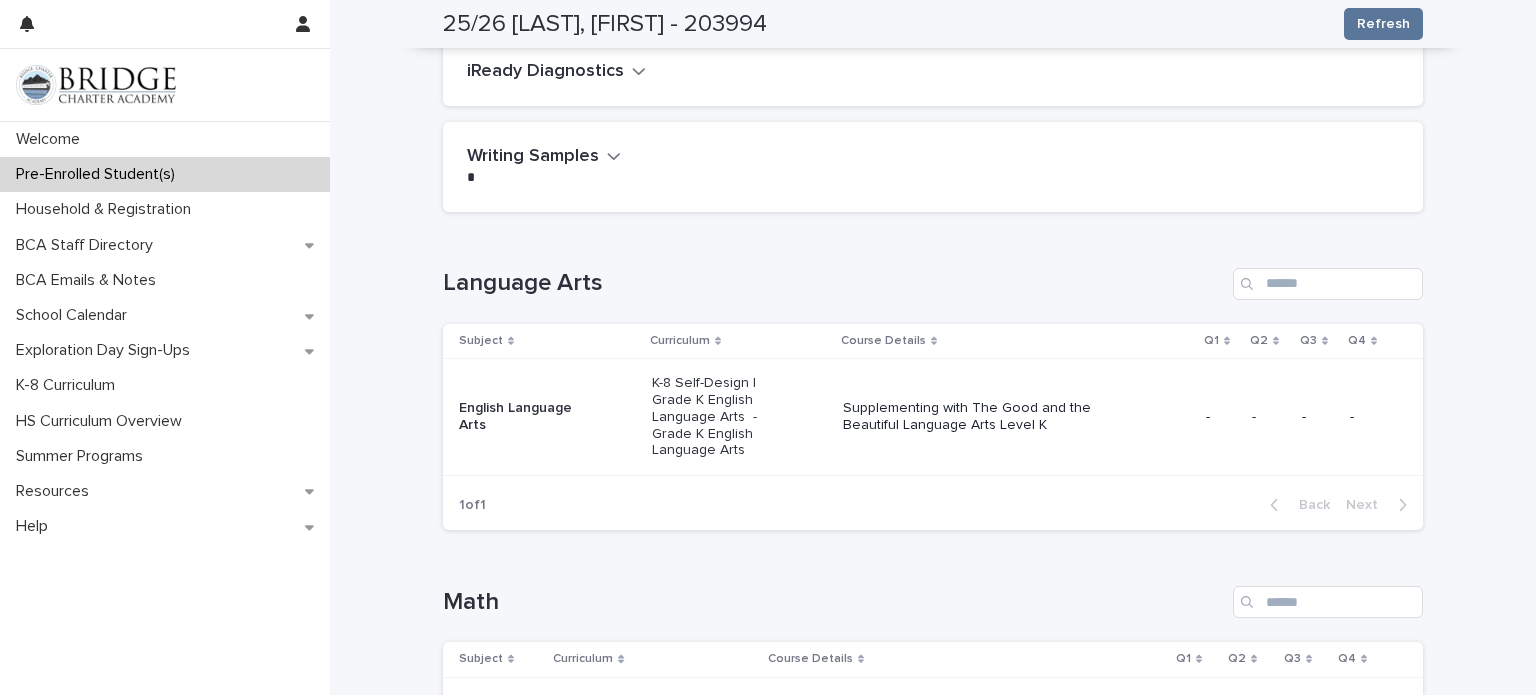 scroll, scrollTop: 0, scrollLeft: 0, axis: both 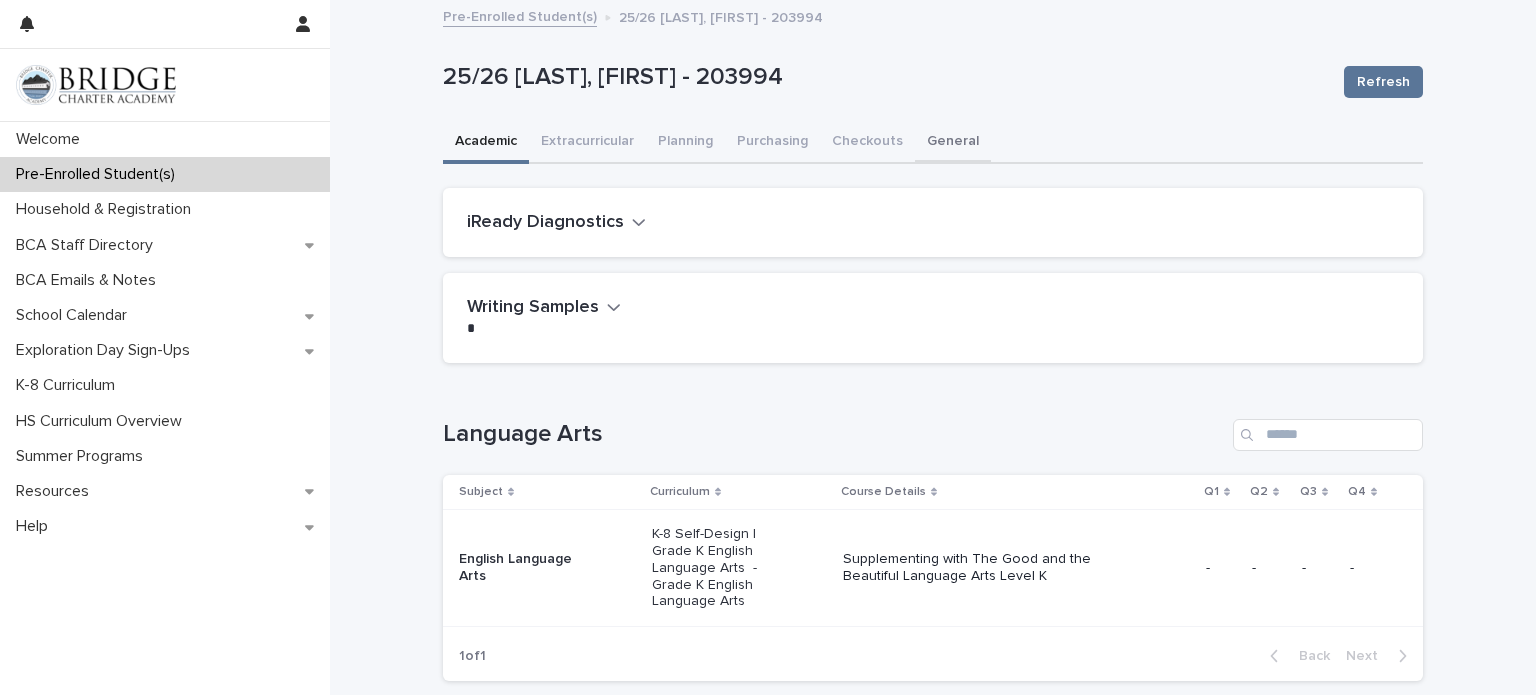 click on "General" at bounding box center [953, 143] 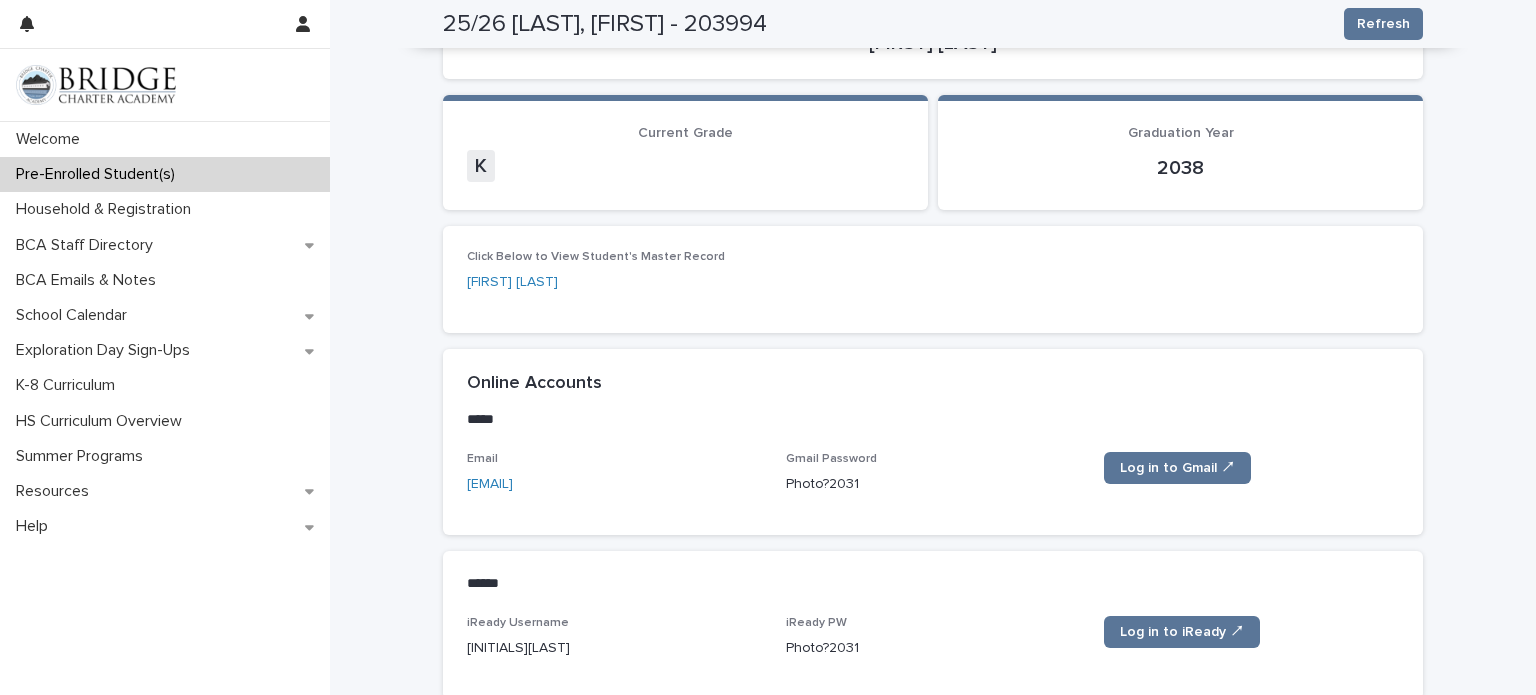 scroll, scrollTop: 0, scrollLeft: 0, axis: both 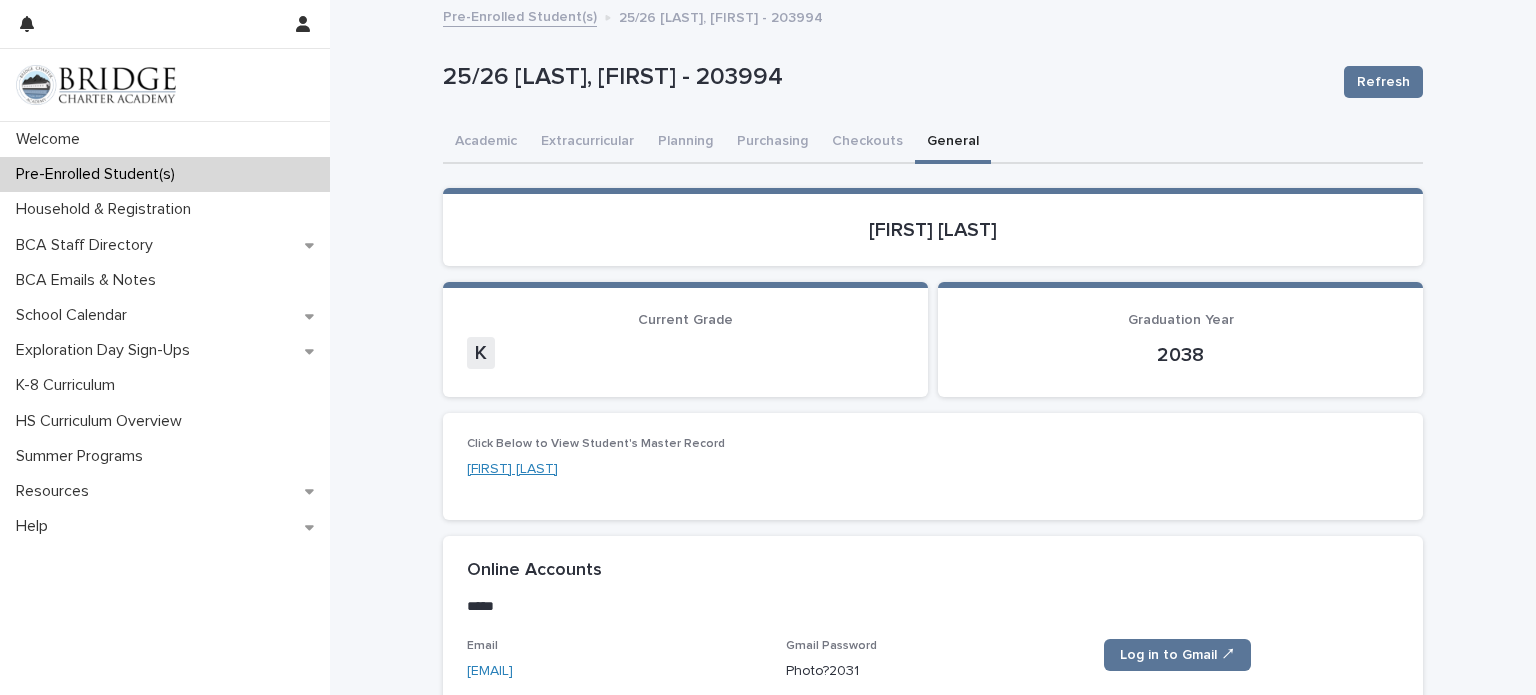 click on "[FIRST] [LAST]" at bounding box center (512, 469) 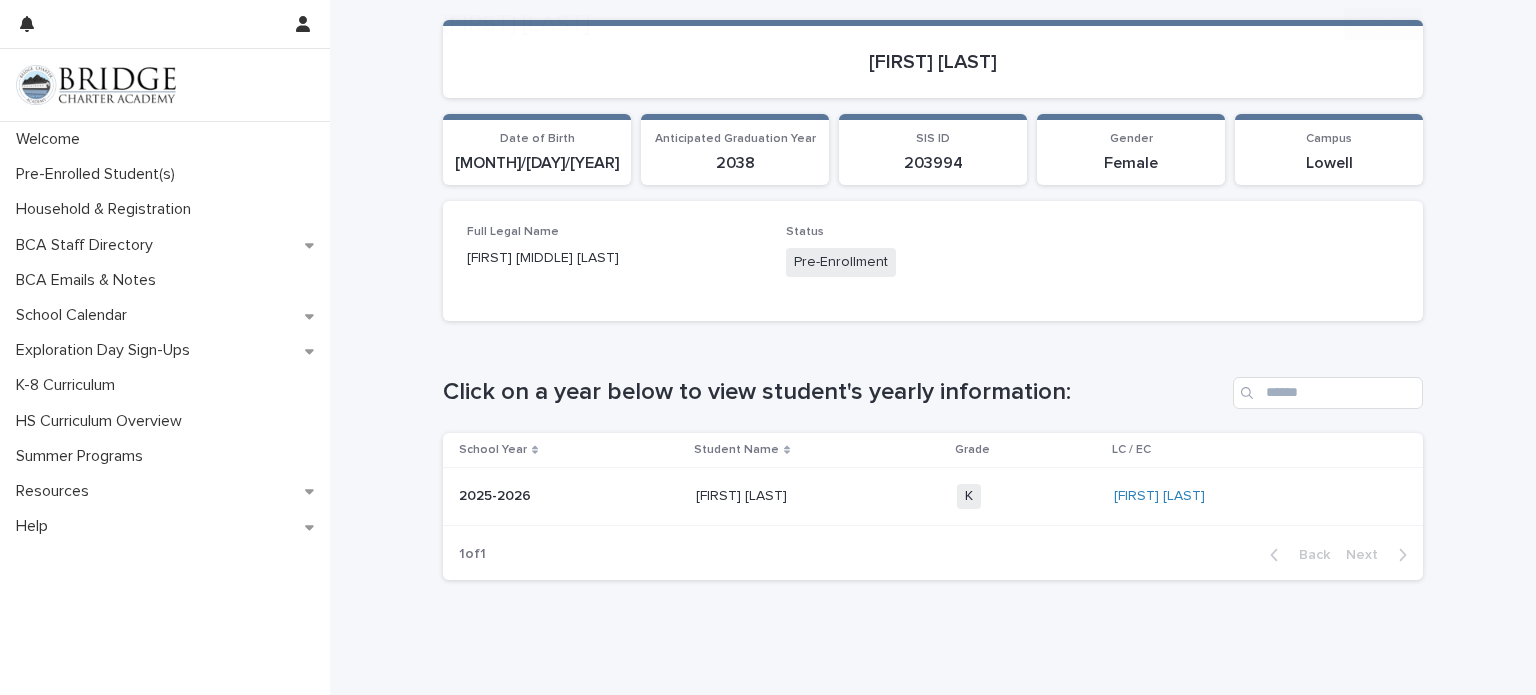 scroll, scrollTop: 182, scrollLeft: 0, axis: vertical 